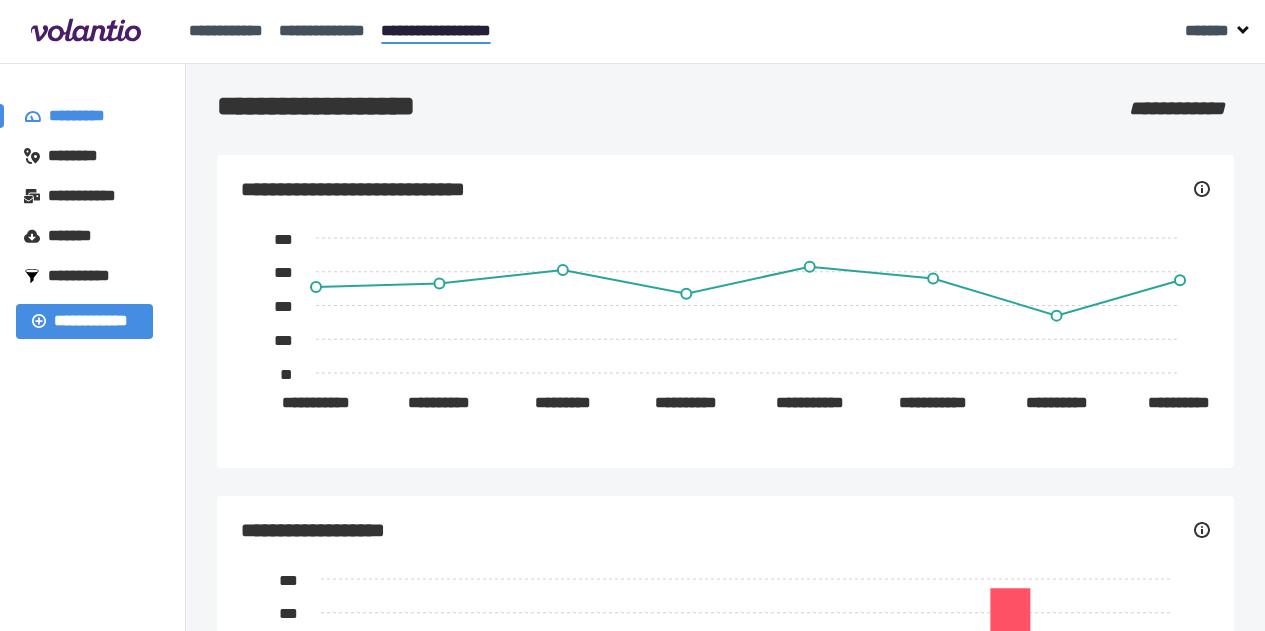 scroll, scrollTop: 0, scrollLeft: 0, axis: both 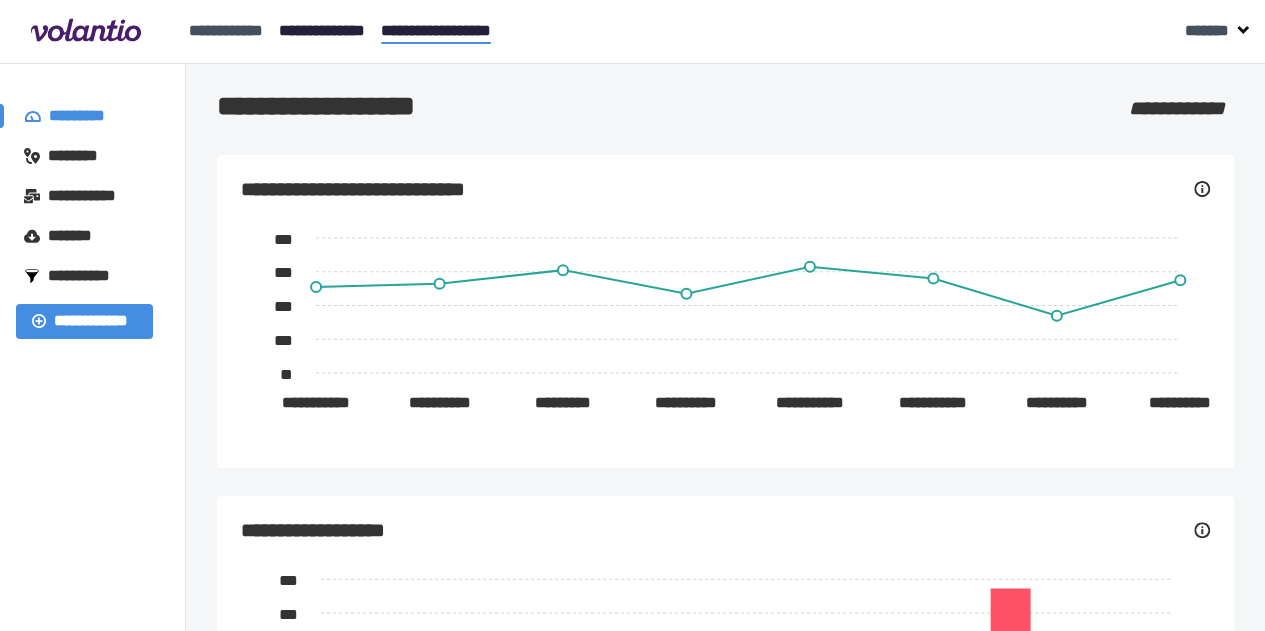 click on "**********" at bounding box center (322, 30) 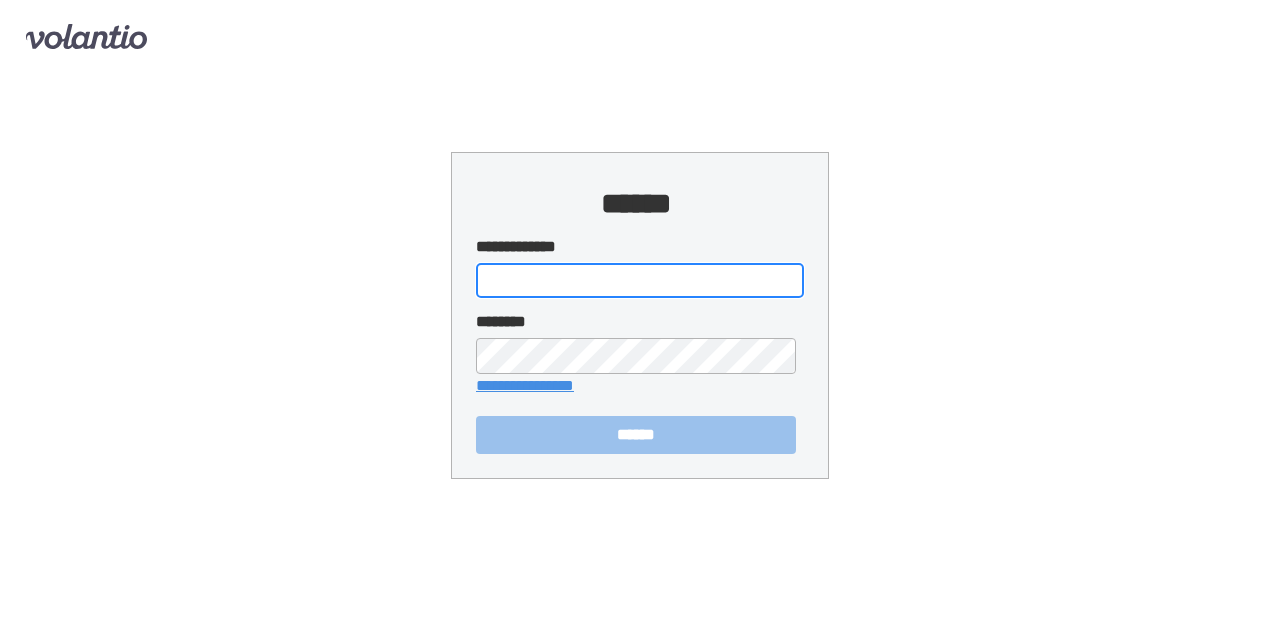 type on "**********" 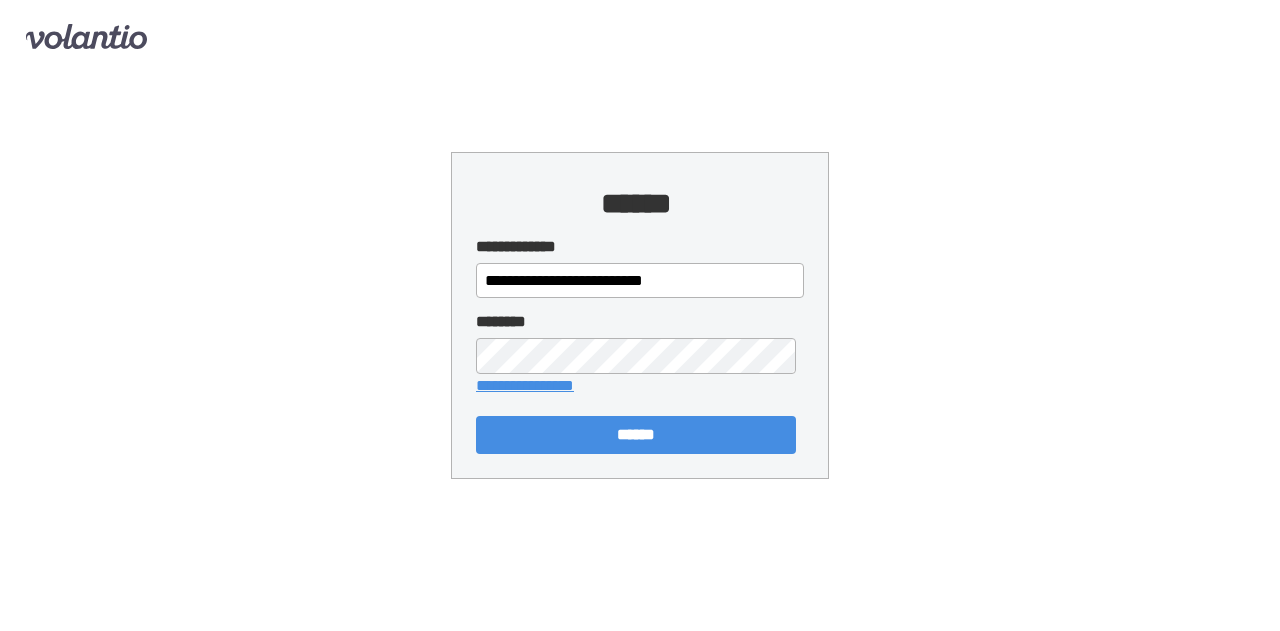 click on "**********" at bounding box center [640, 315] 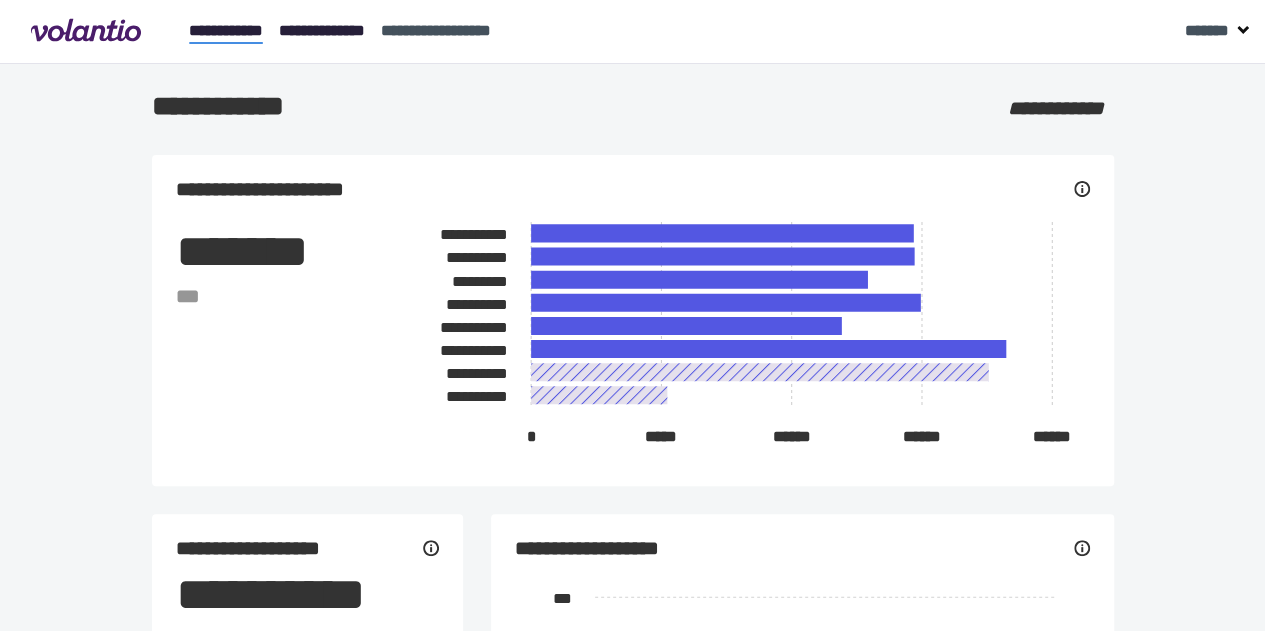 click on "**********" at bounding box center (322, 30) 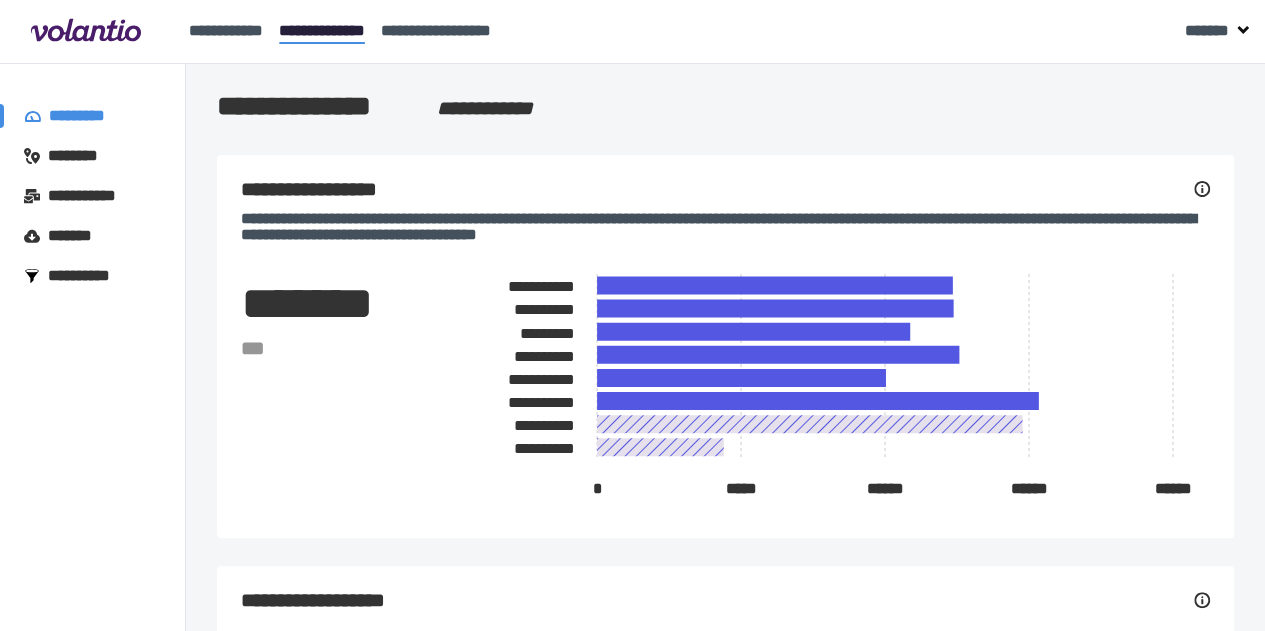 click on "********" at bounding box center [70, 156] 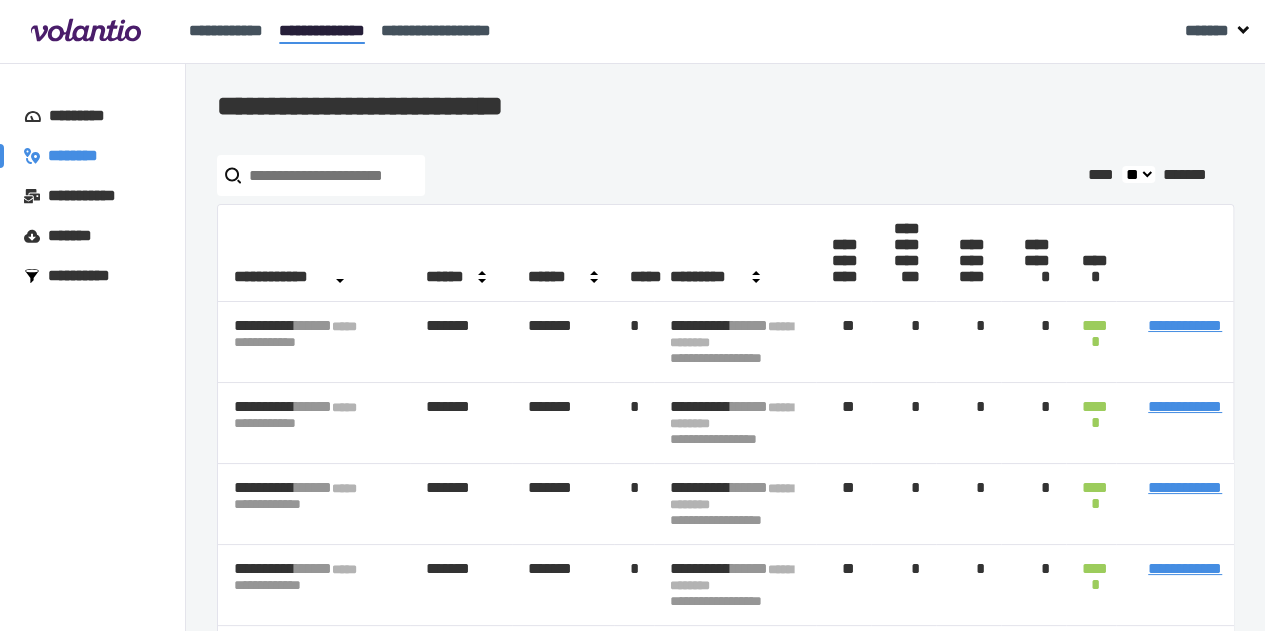 scroll, scrollTop: 0, scrollLeft: 196, axis: horizontal 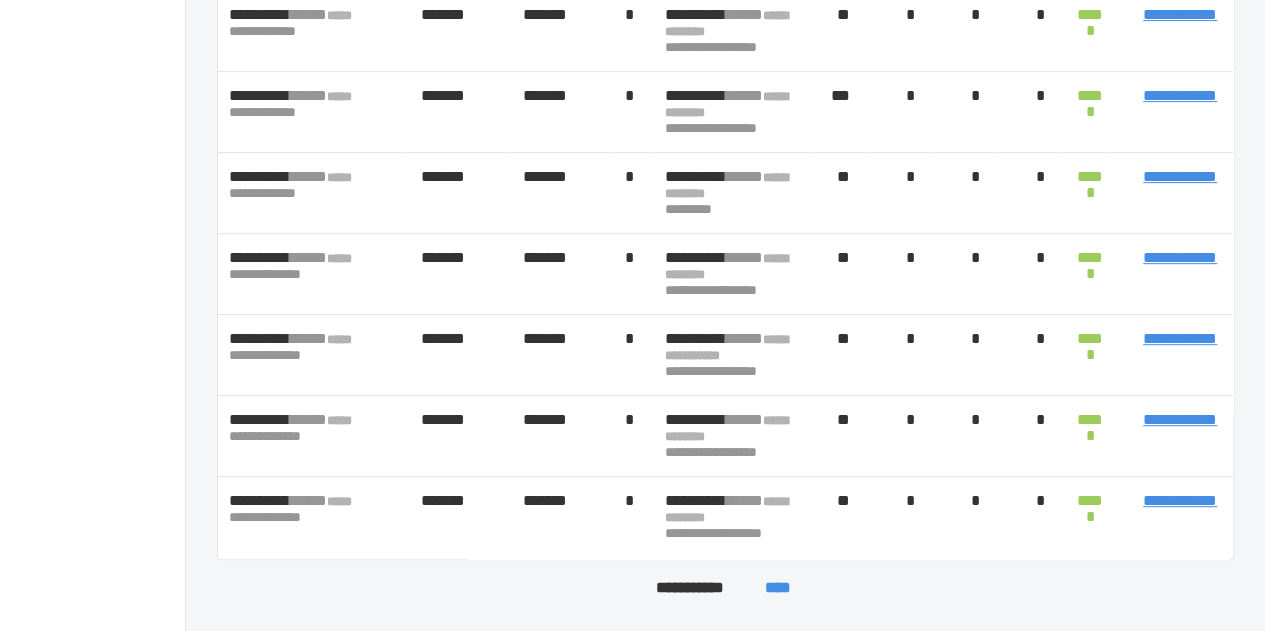 click on "**********" at bounding box center [1180, 338] 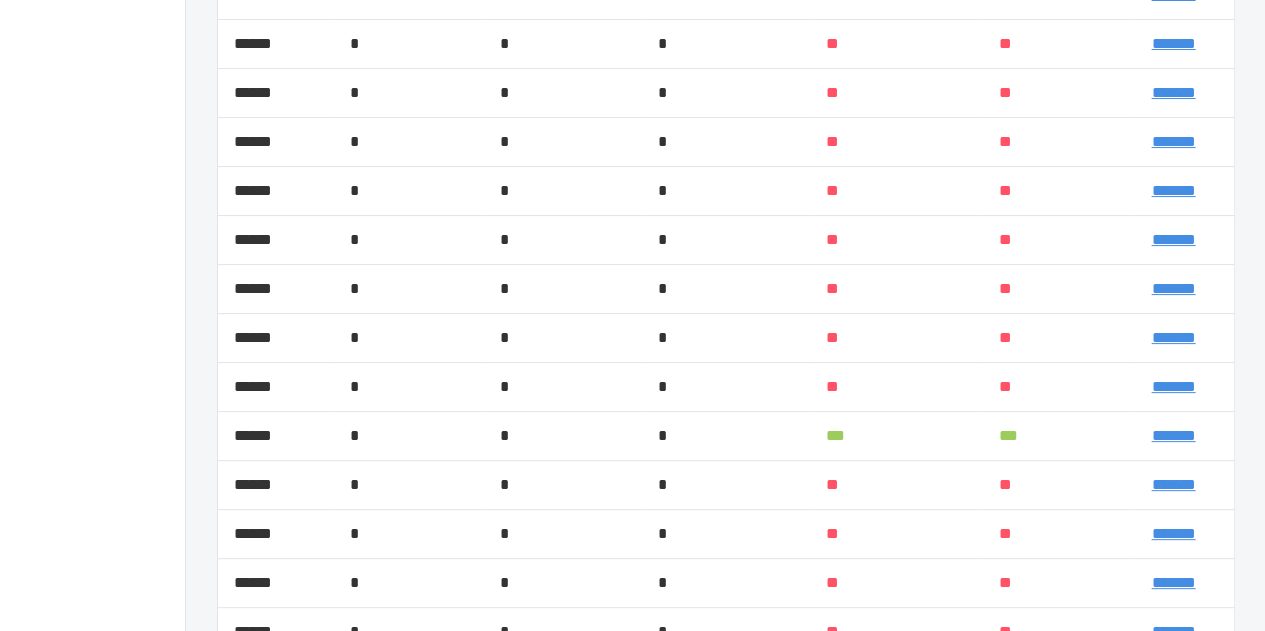 scroll, scrollTop: 803, scrollLeft: 0, axis: vertical 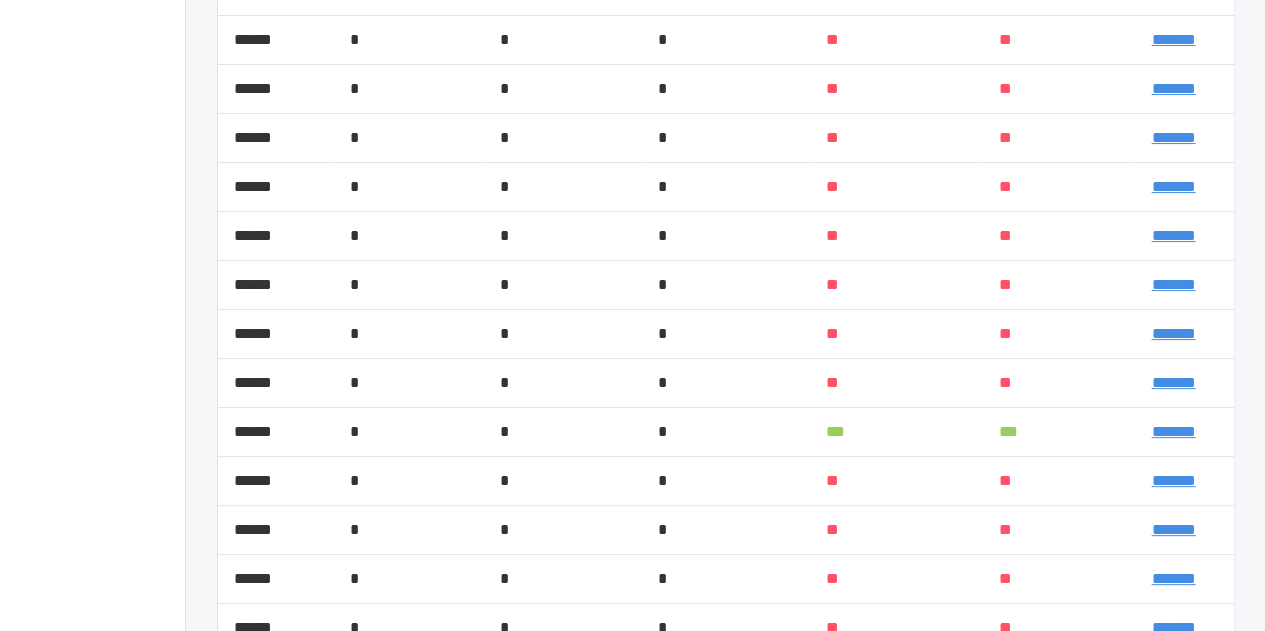 click on "*******" at bounding box center [1173, 431] 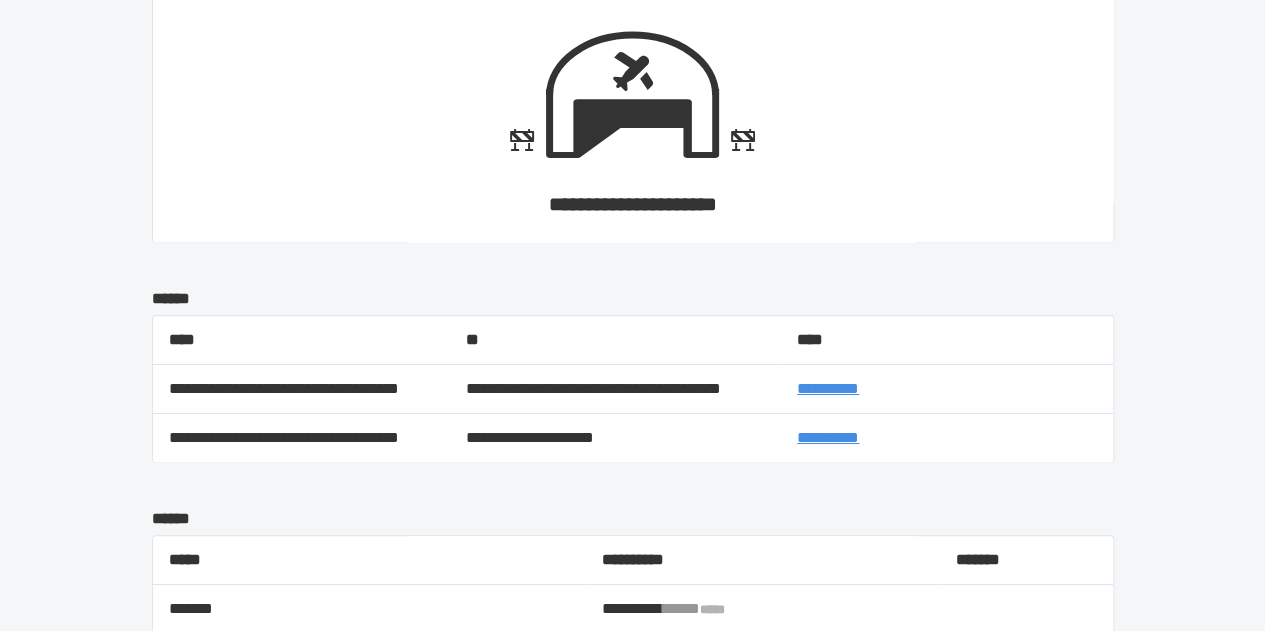 scroll, scrollTop: 1274, scrollLeft: 0, axis: vertical 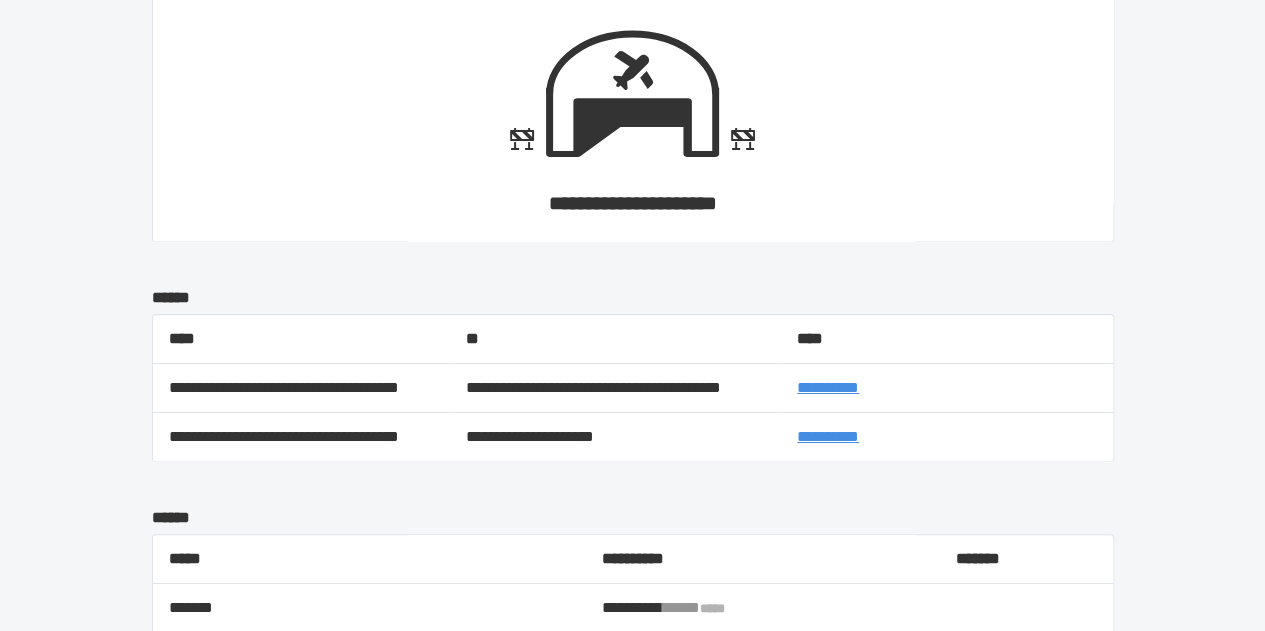 click on "**********" at bounding box center [828, 387] 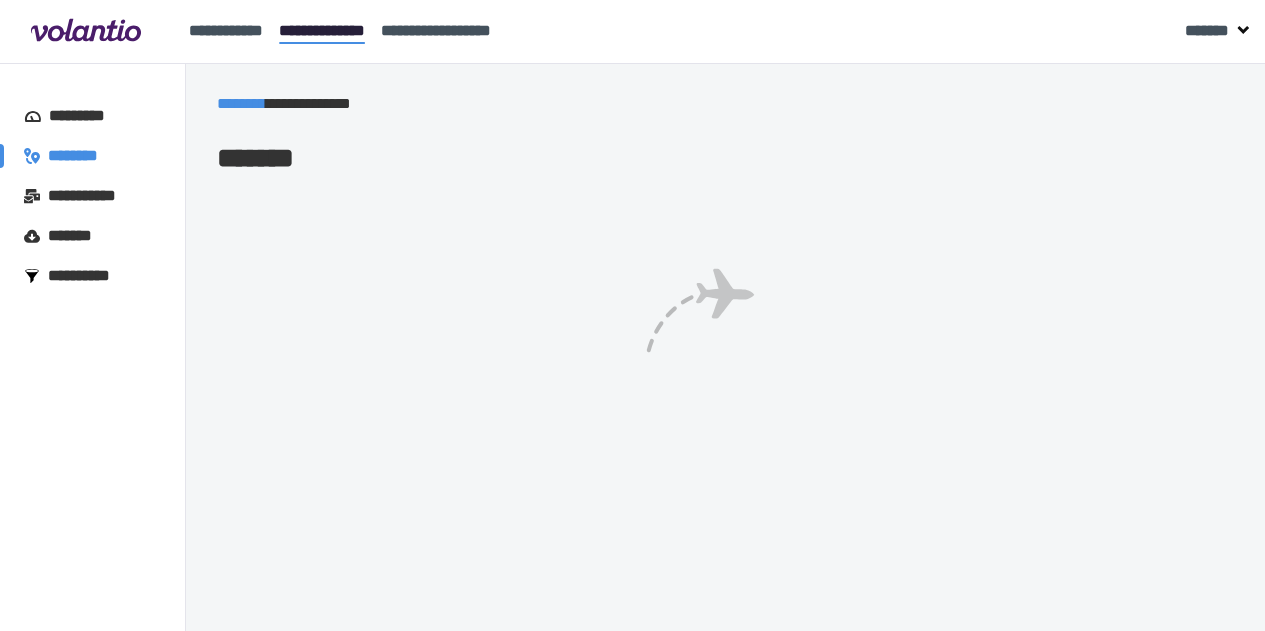 scroll, scrollTop: 0, scrollLeft: 0, axis: both 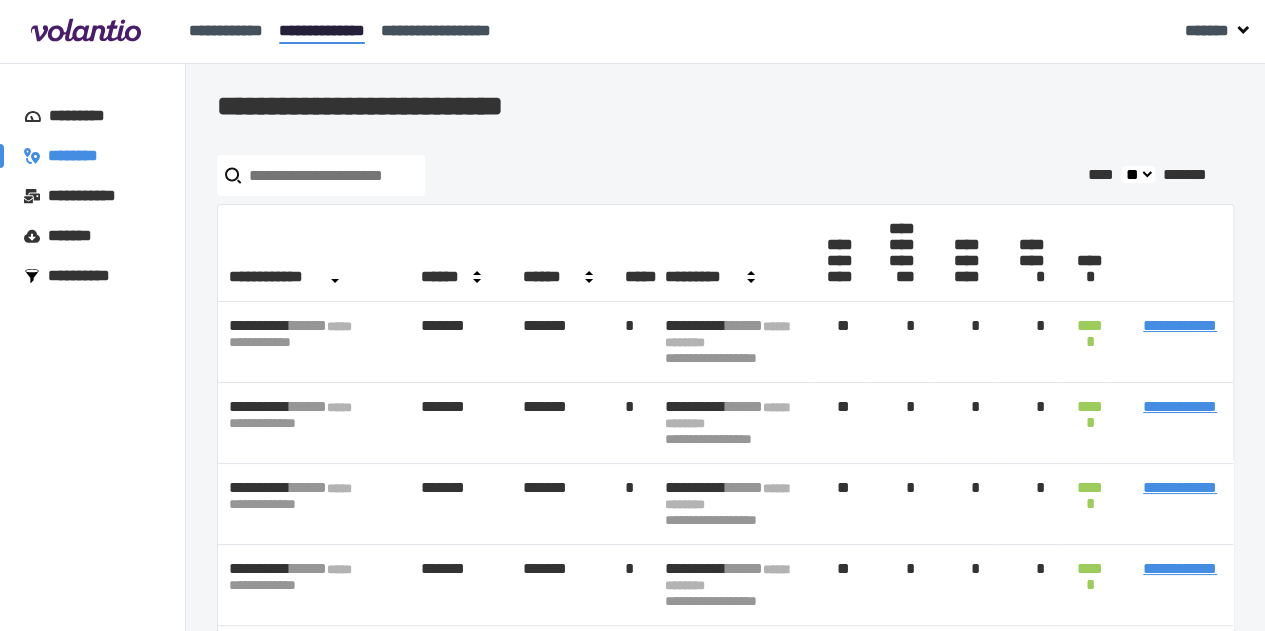 click on "**********" at bounding box center (1180, 325) 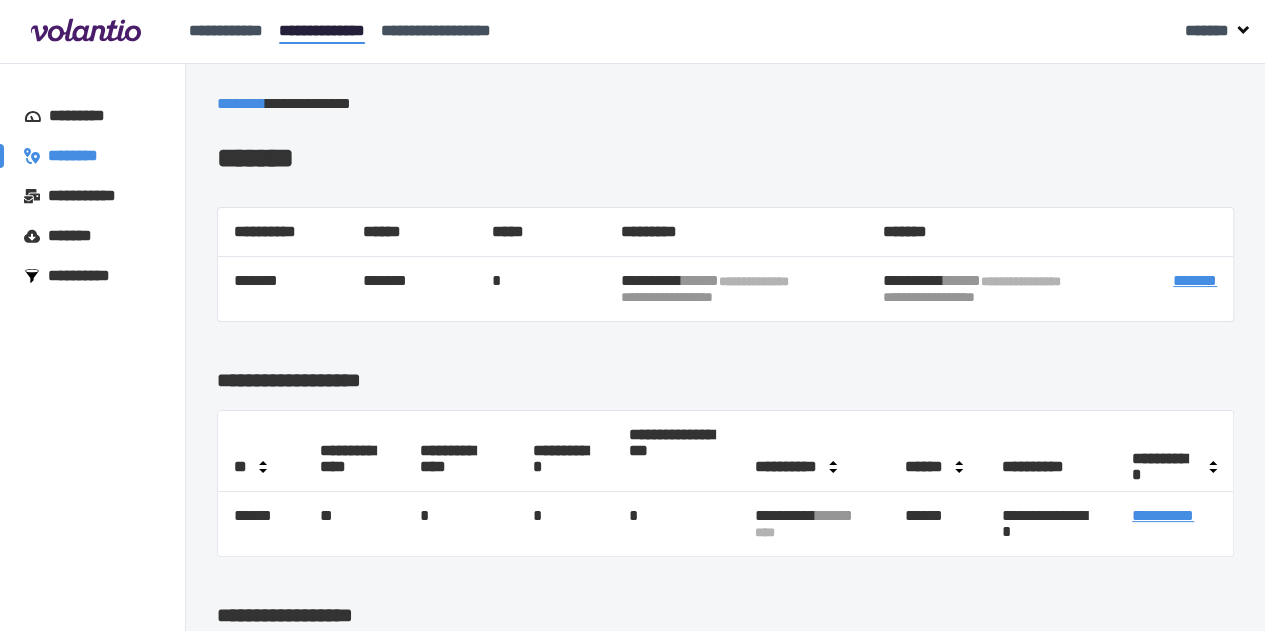 scroll, scrollTop: 352, scrollLeft: 0, axis: vertical 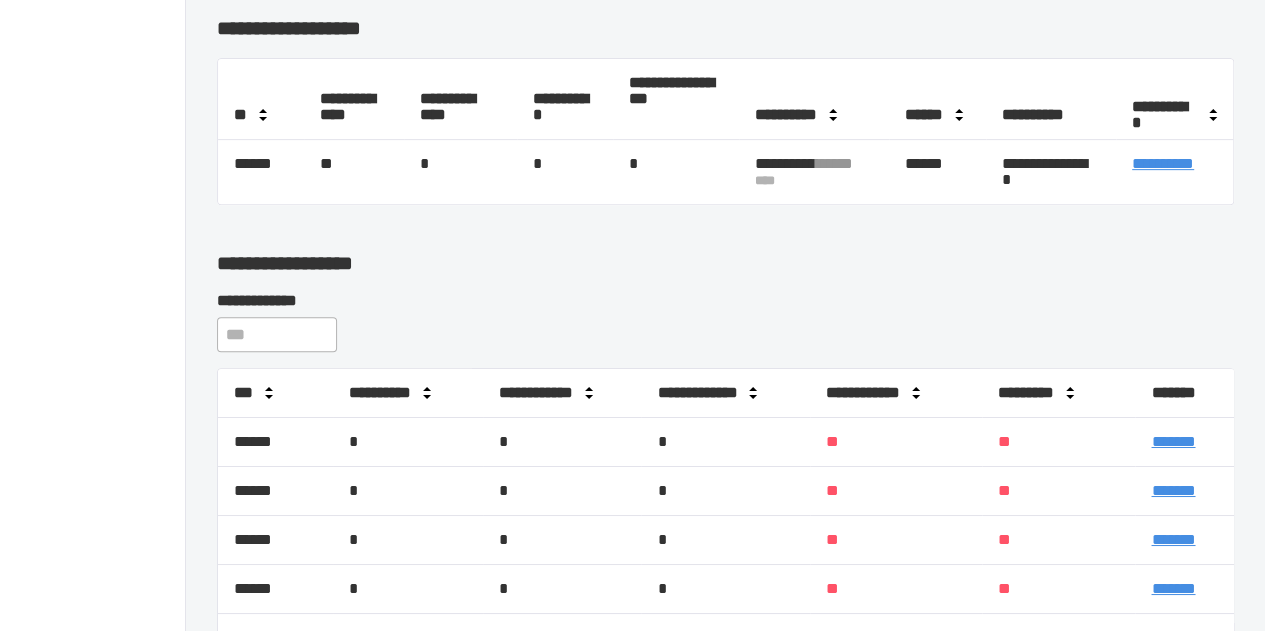 click on "*******" at bounding box center [1184, 442] 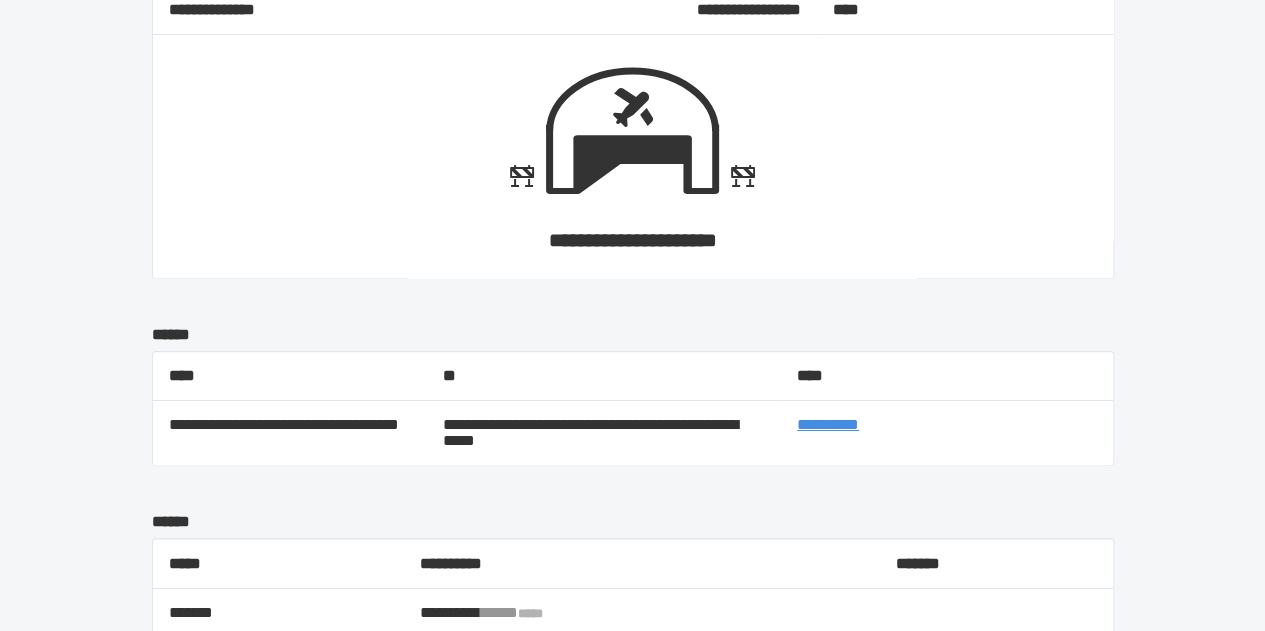 scroll, scrollTop: 1476, scrollLeft: 0, axis: vertical 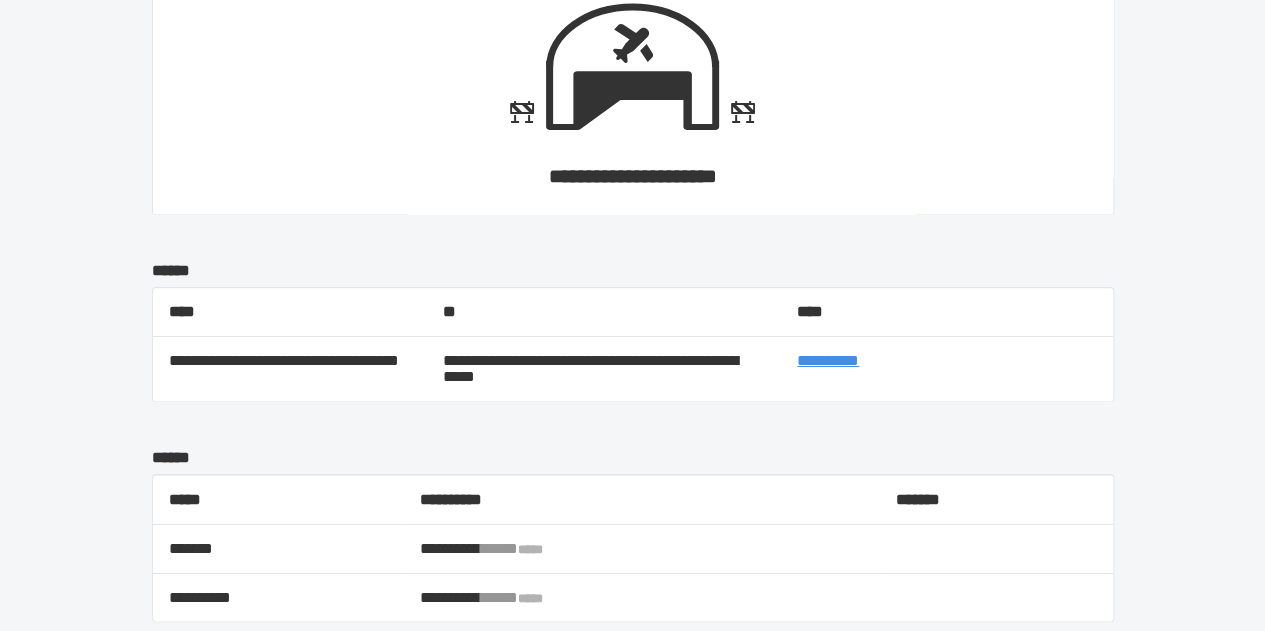 click on "**********" at bounding box center [828, 360] 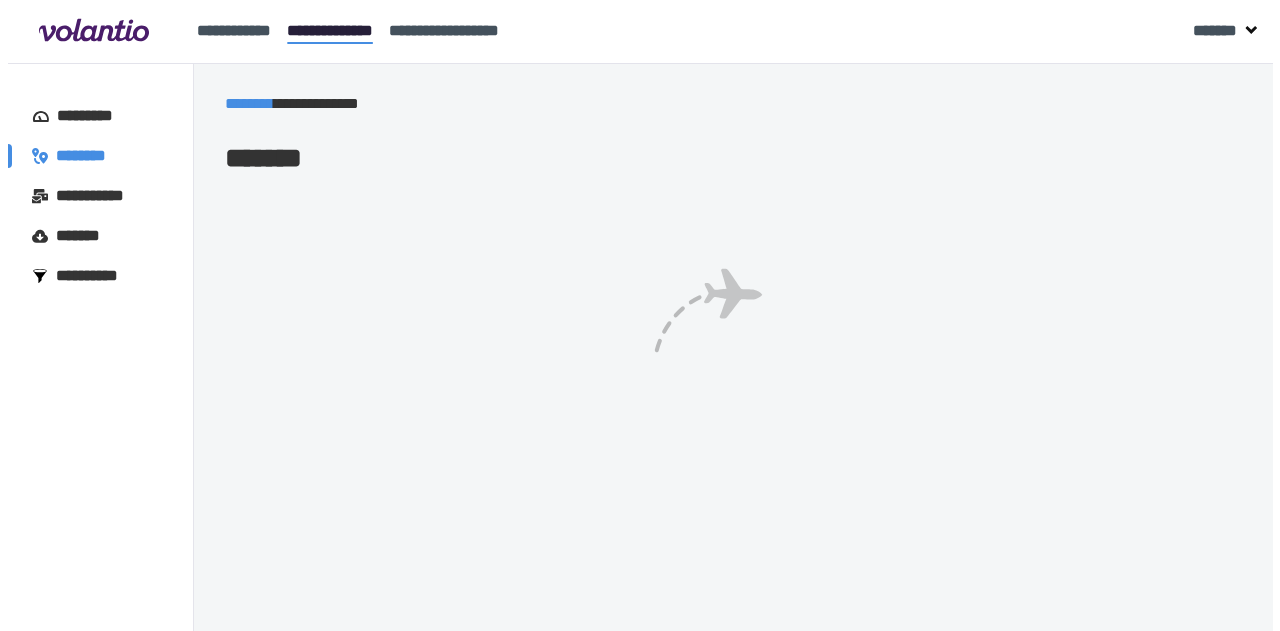 scroll, scrollTop: 0, scrollLeft: 0, axis: both 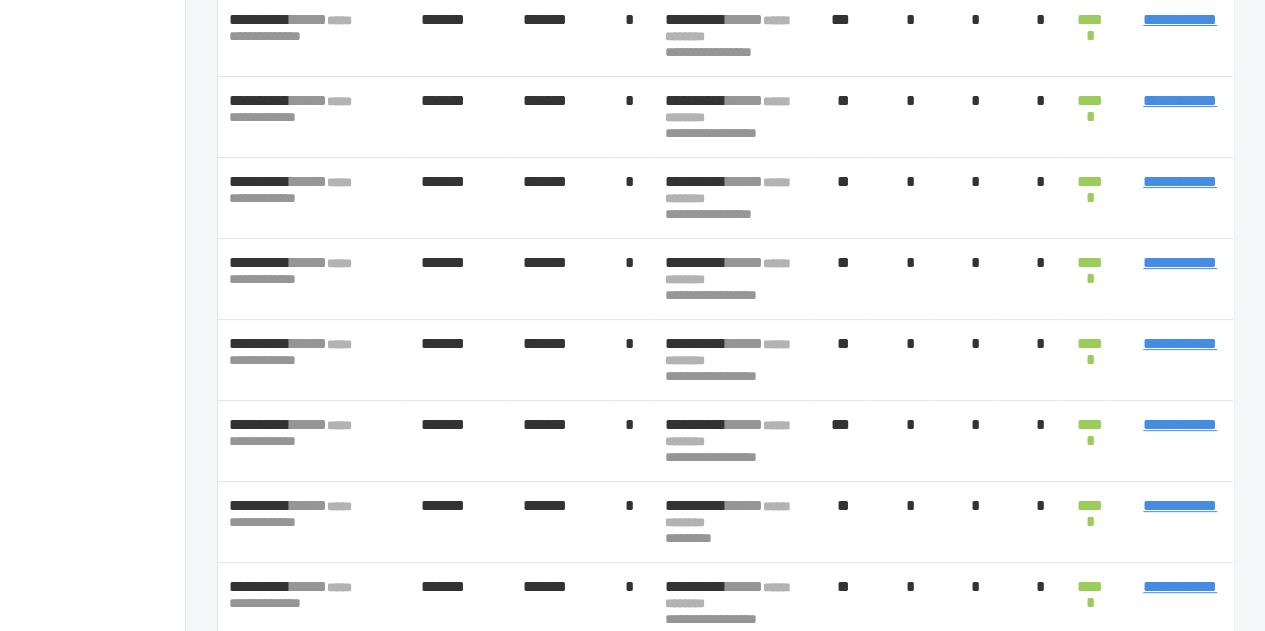 click on "**********" at bounding box center (1180, 262) 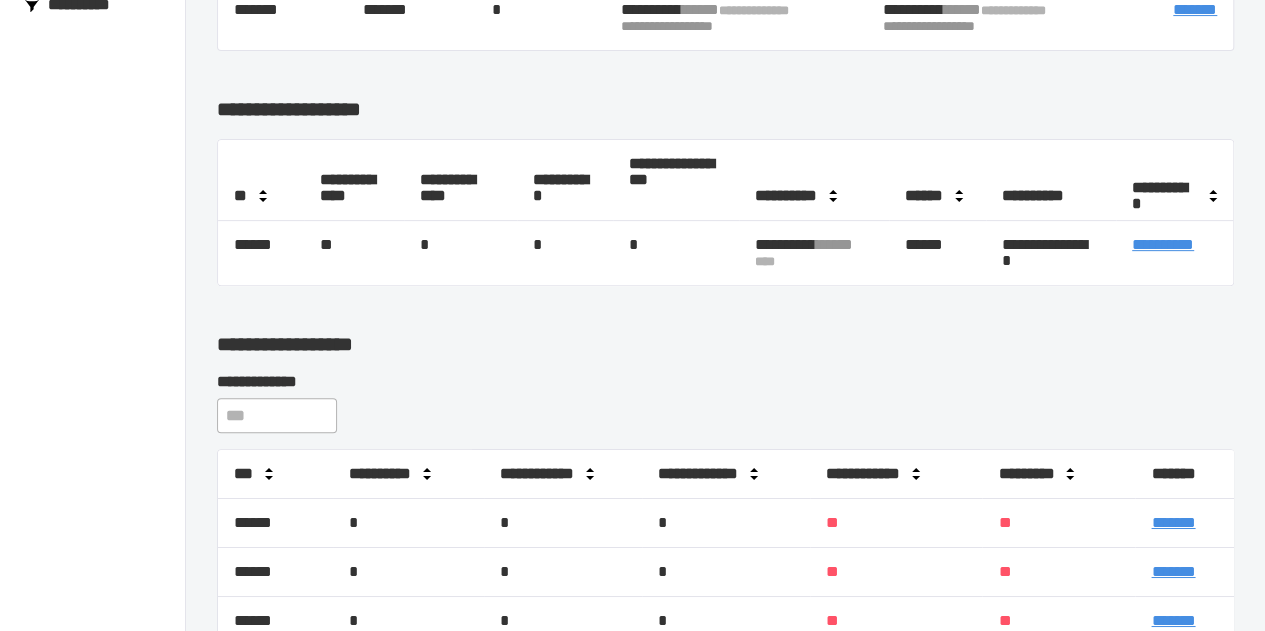 scroll, scrollTop: 278, scrollLeft: 0, axis: vertical 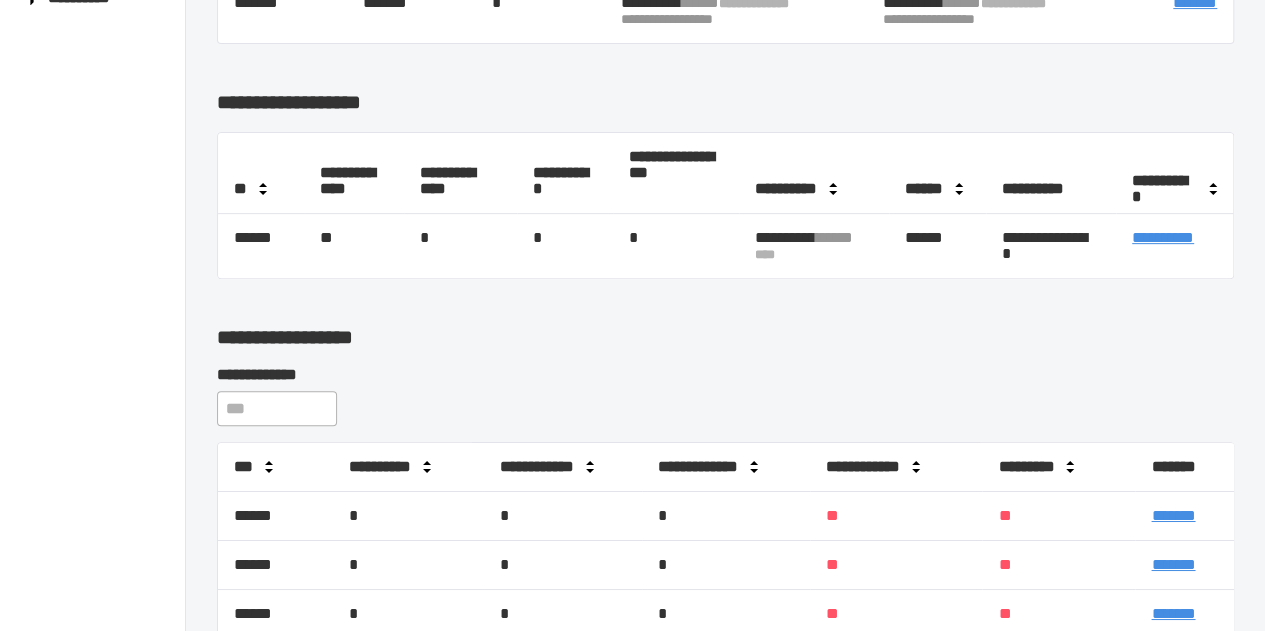 click on "*******" at bounding box center (1173, 515) 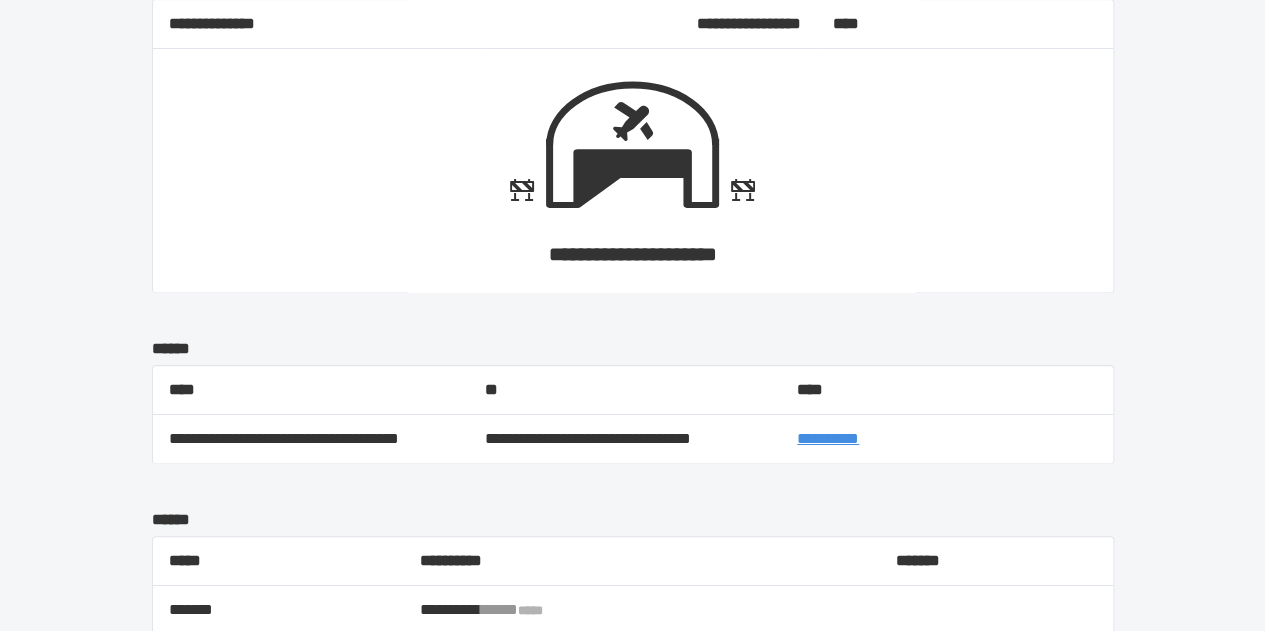 scroll, scrollTop: 1276, scrollLeft: 0, axis: vertical 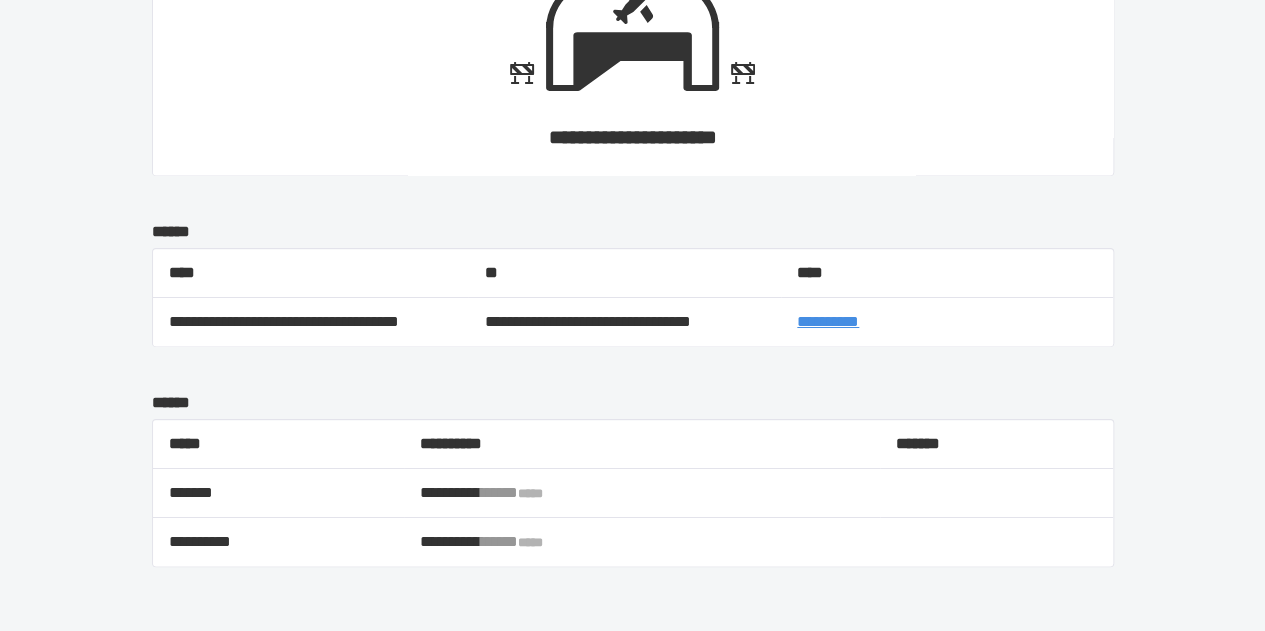 click on "**********" at bounding box center (828, 321) 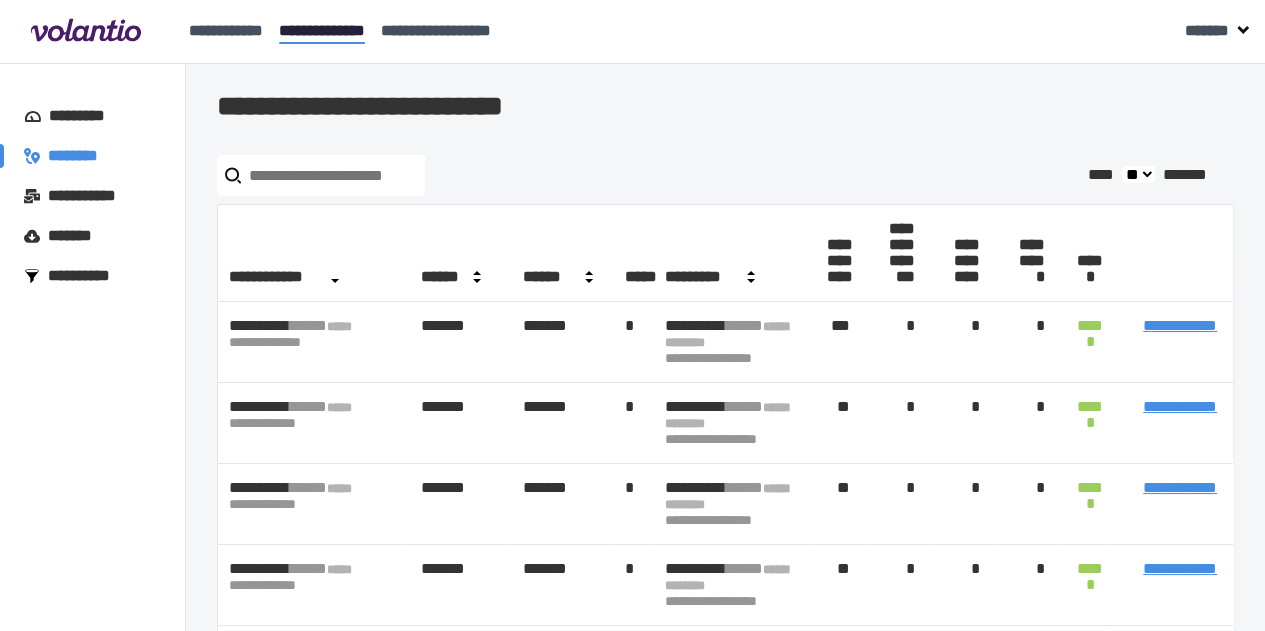 scroll, scrollTop: 0, scrollLeft: 196, axis: horizontal 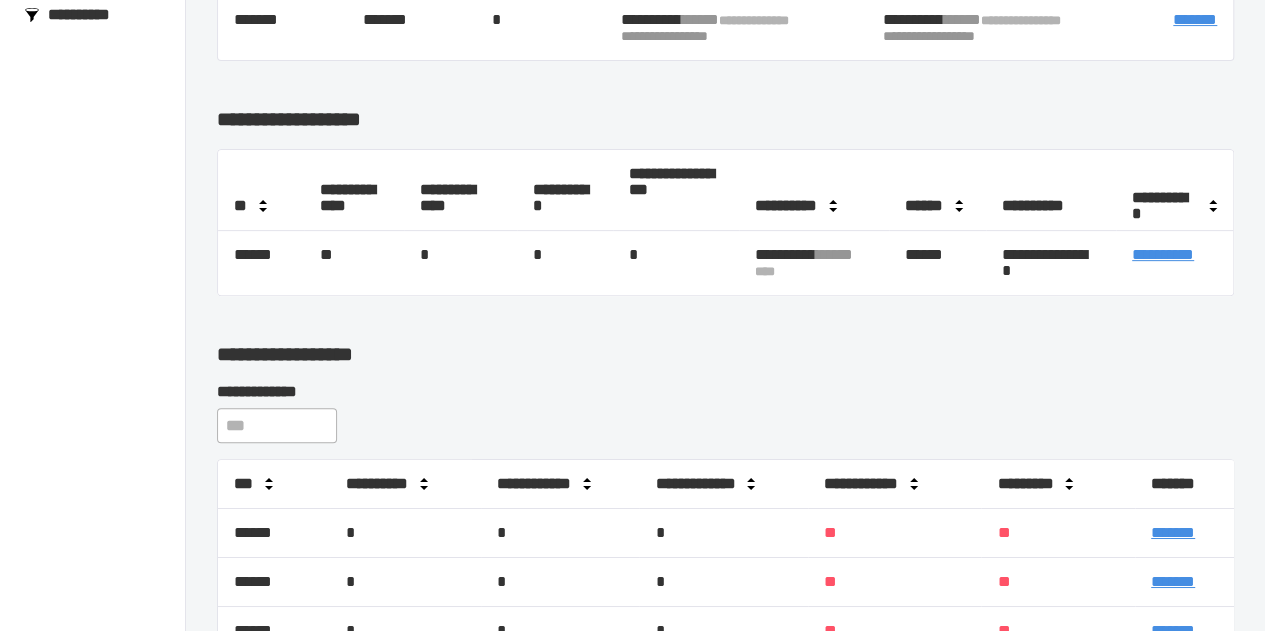 click on "*******" at bounding box center [1173, 532] 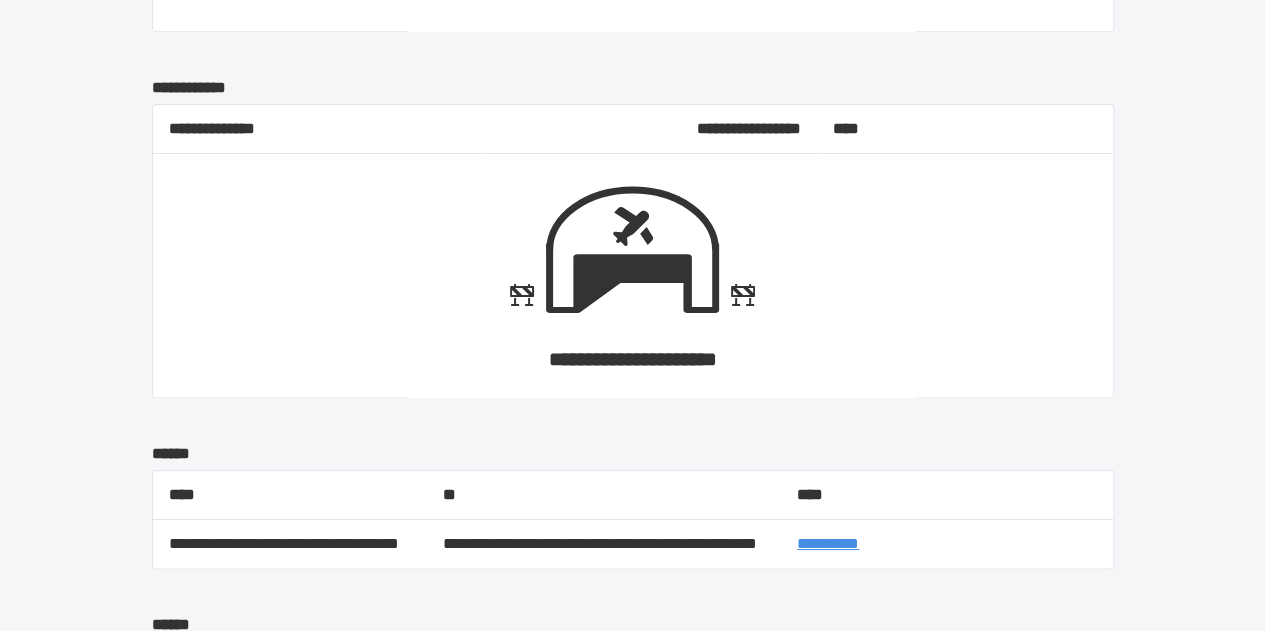 scroll, scrollTop: 1294, scrollLeft: 0, axis: vertical 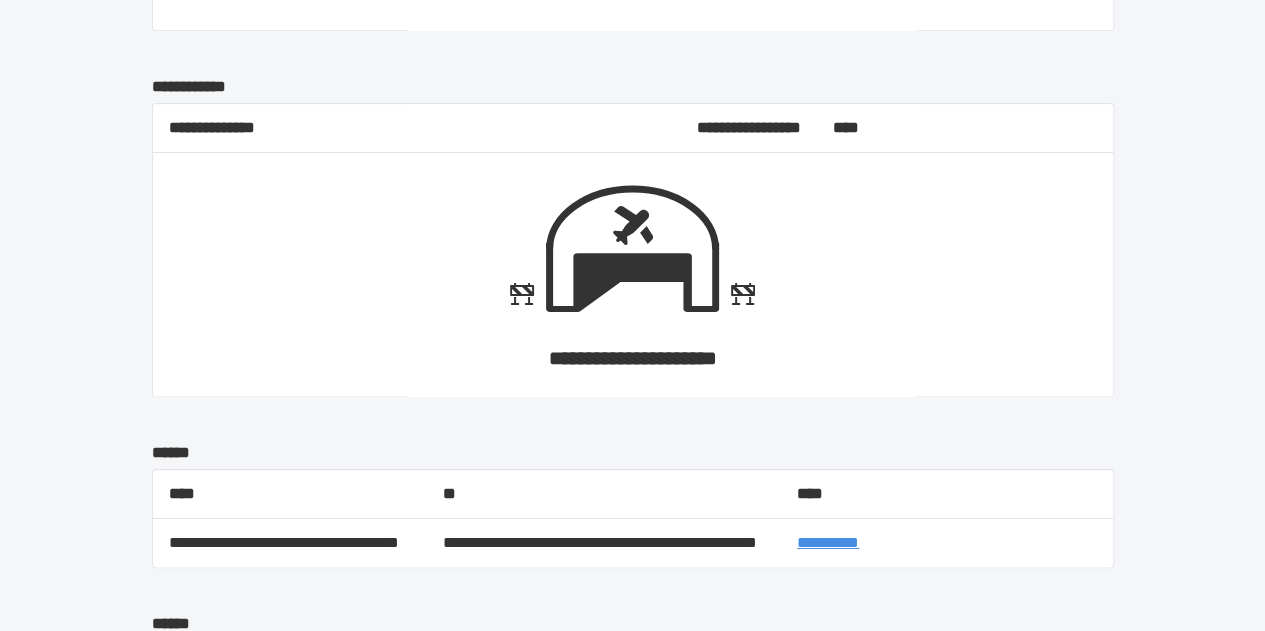 click on "**********" at bounding box center (828, 542) 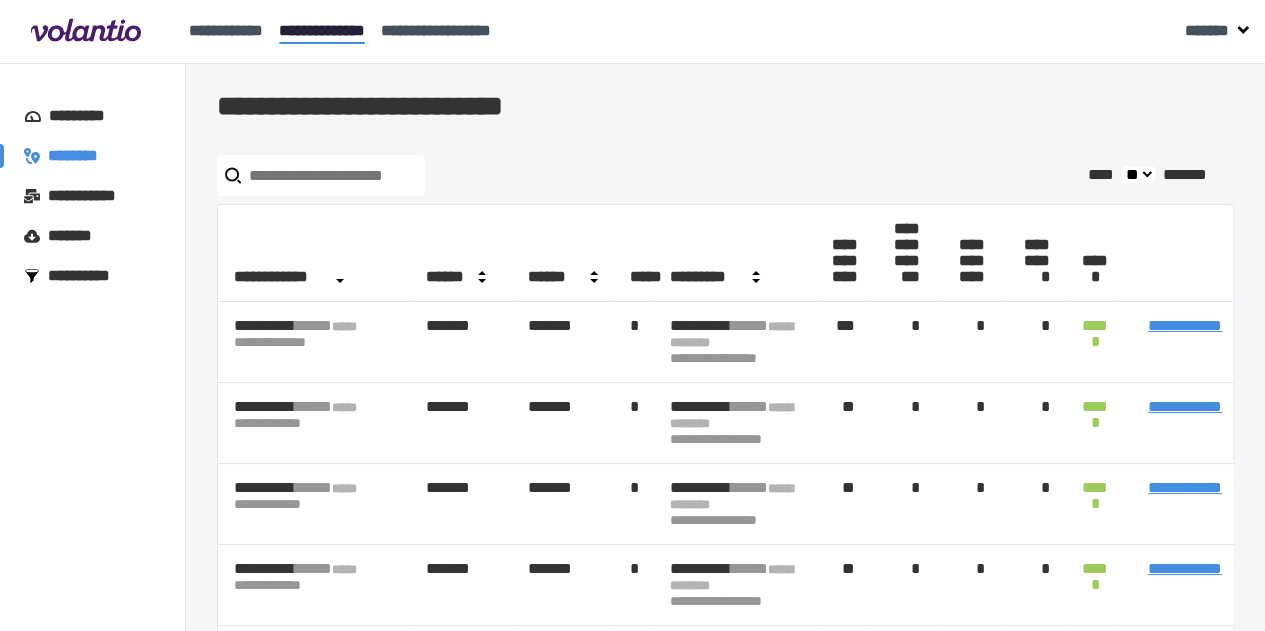 scroll, scrollTop: 0, scrollLeft: 81, axis: horizontal 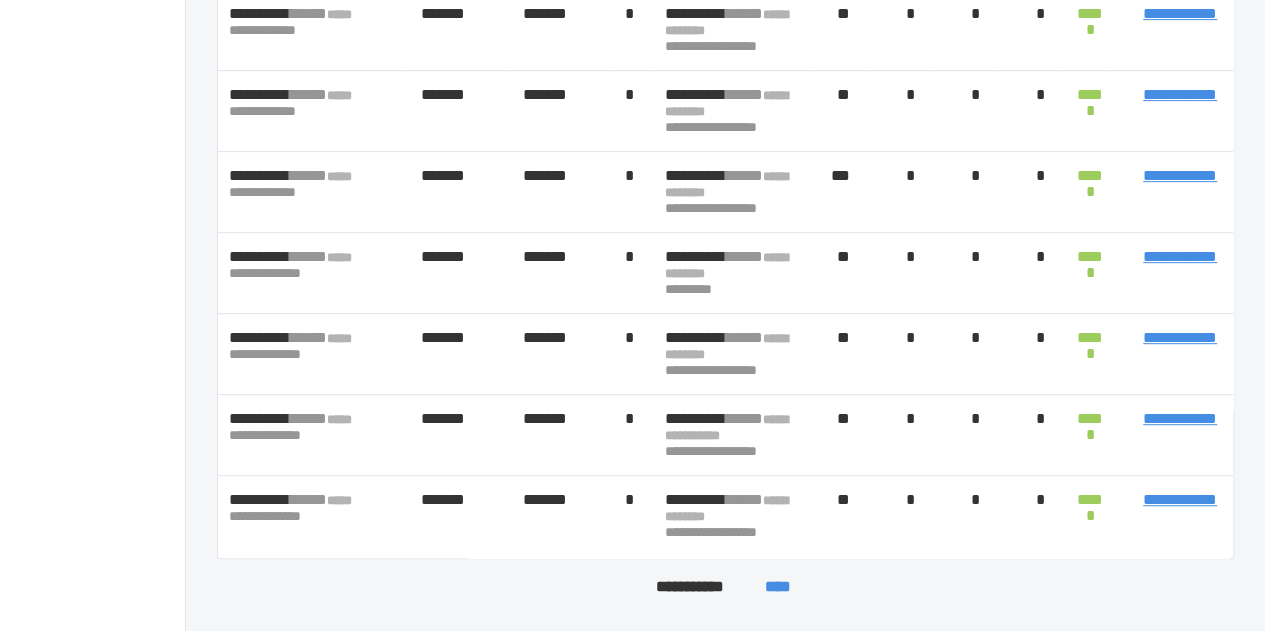 click on "****" at bounding box center [778, 587] 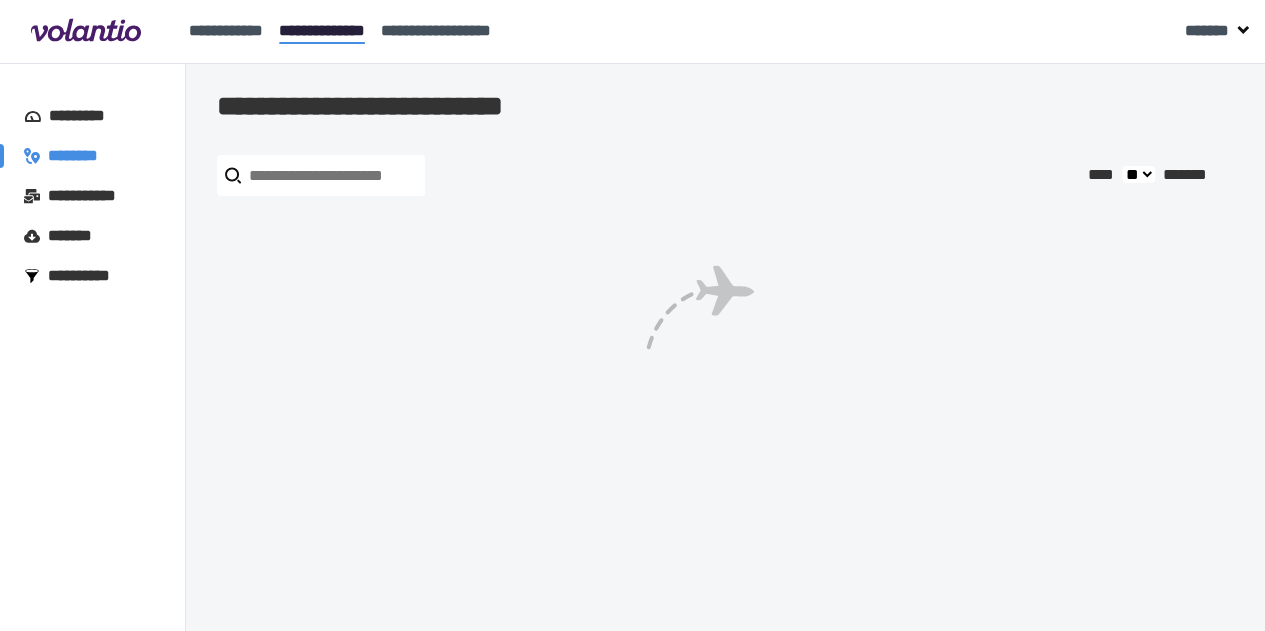 scroll, scrollTop: 0, scrollLeft: 0, axis: both 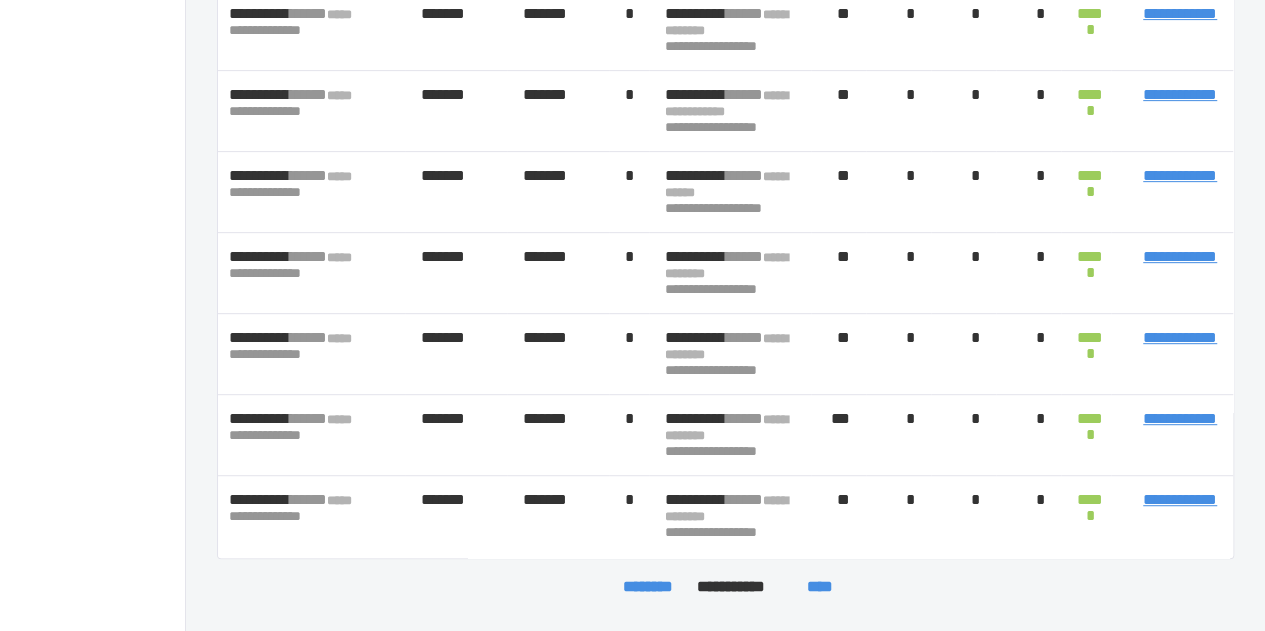 click on "**********" at bounding box center [1172, 435] 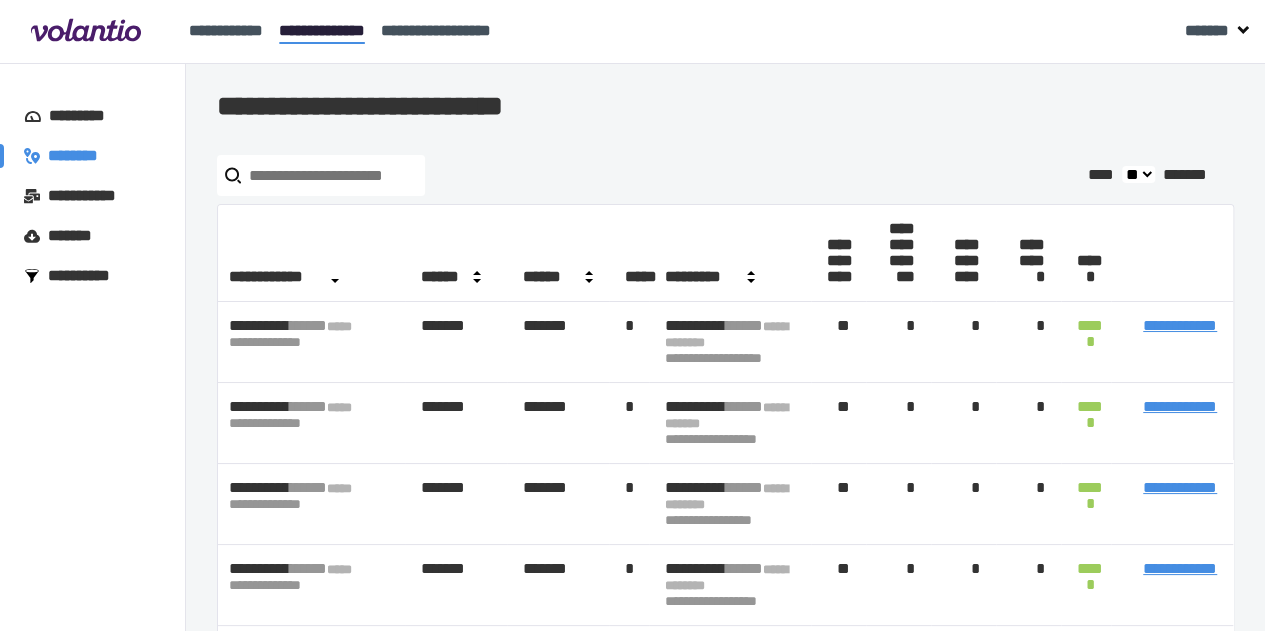 scroll, scrollTop: 0, scrollLeft: 121, axis: horizontal 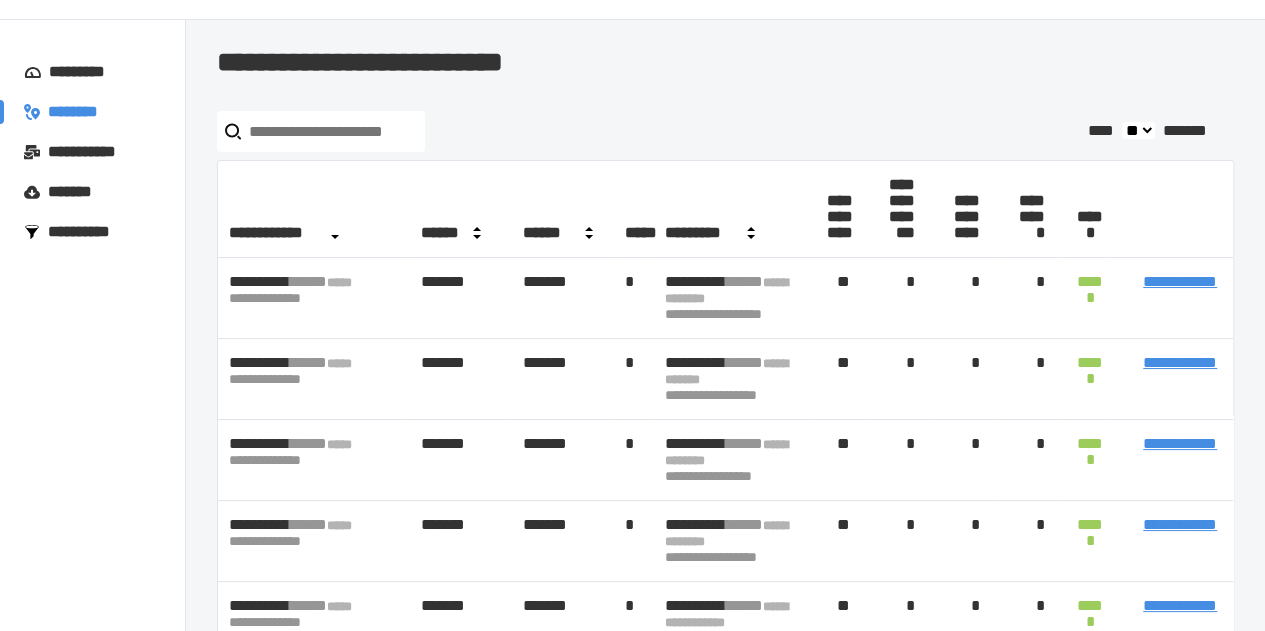 click on "**********" at bounding box center (1180, 281) 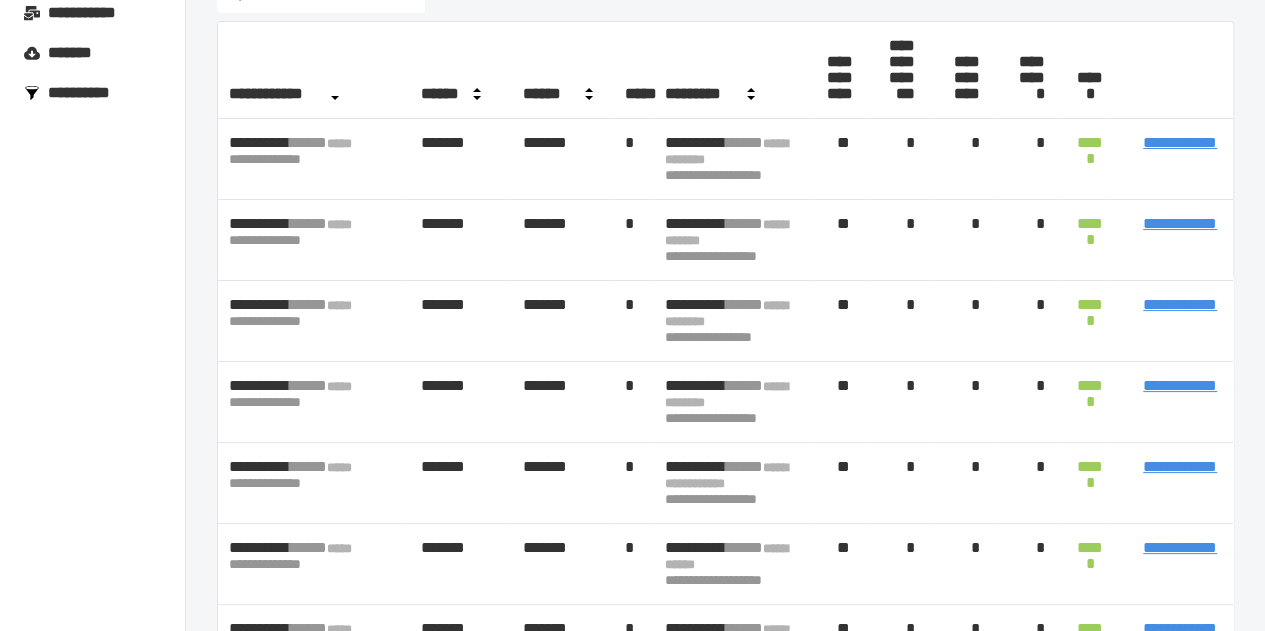 scroll, scrollTop: 189, scrollLeft: 0, axis: vertical 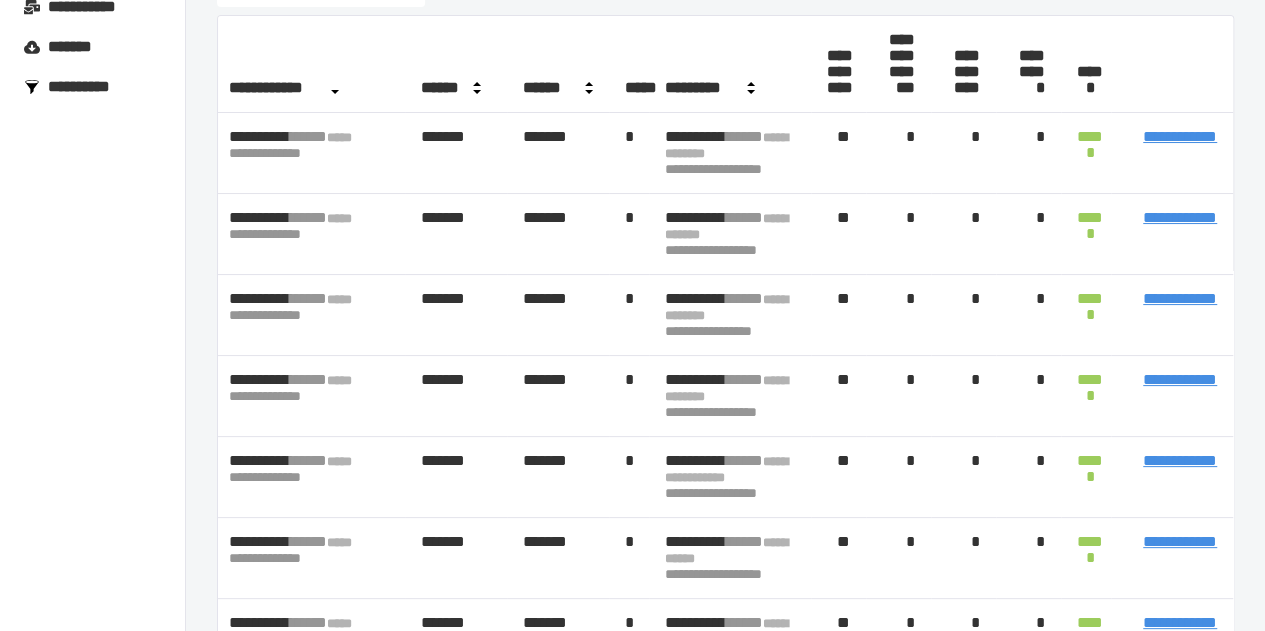 click on "**********" at bounding box center (1180, 541) 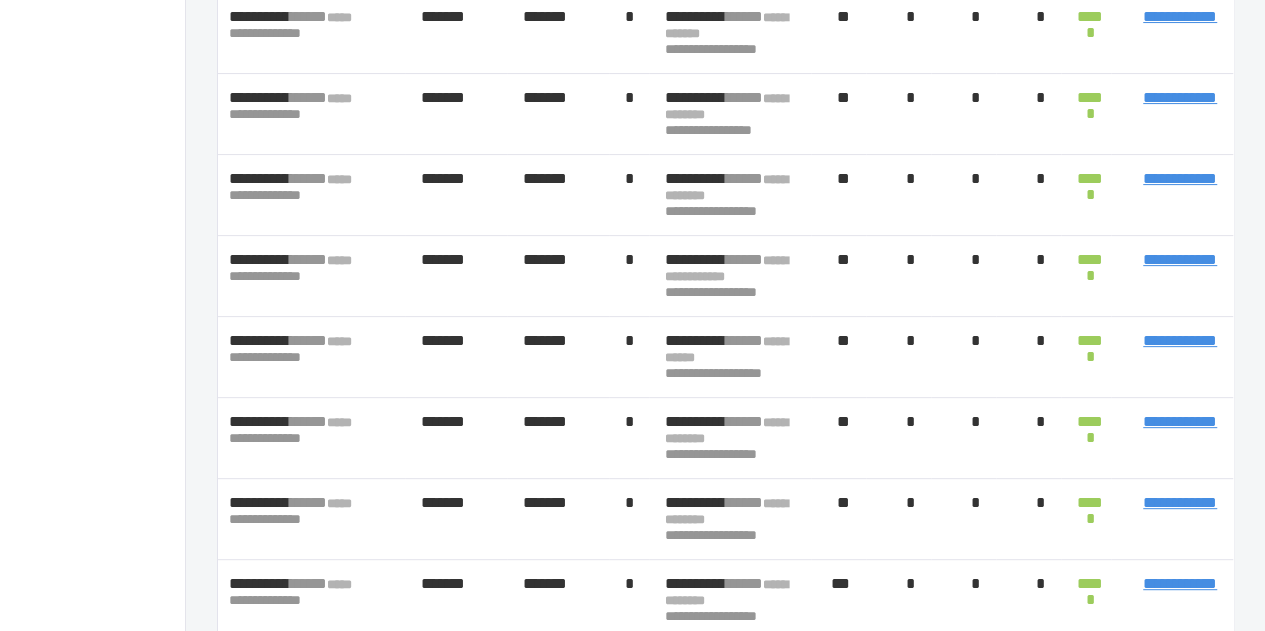 scroll, scrollTop: 394, scrollLeft: 0, axis: vertical 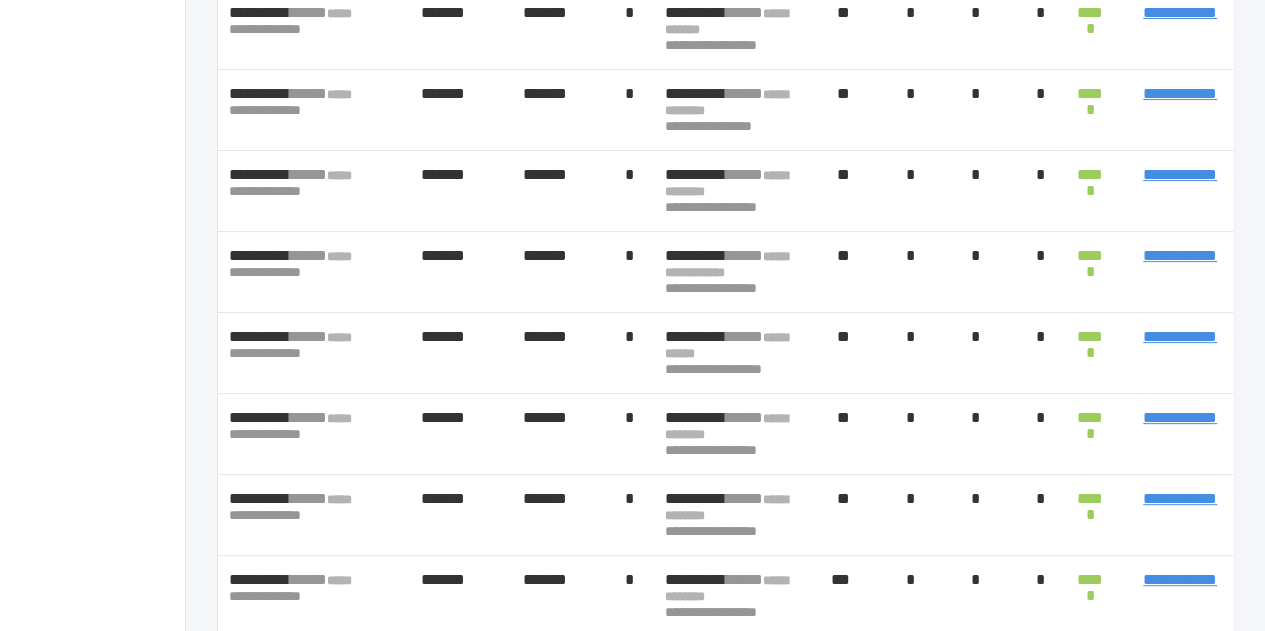 click on "**********" at bounding box center [1180, 498] 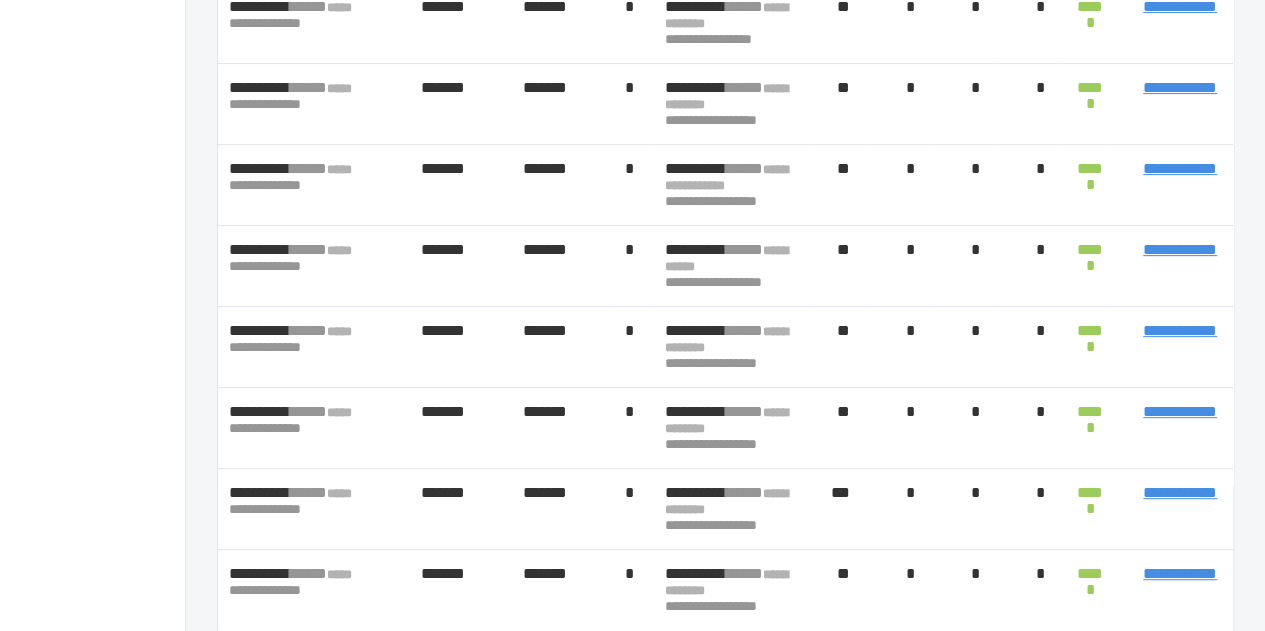 scroll, scrollTop: 482, scrollLeft: 0, axis: vertical 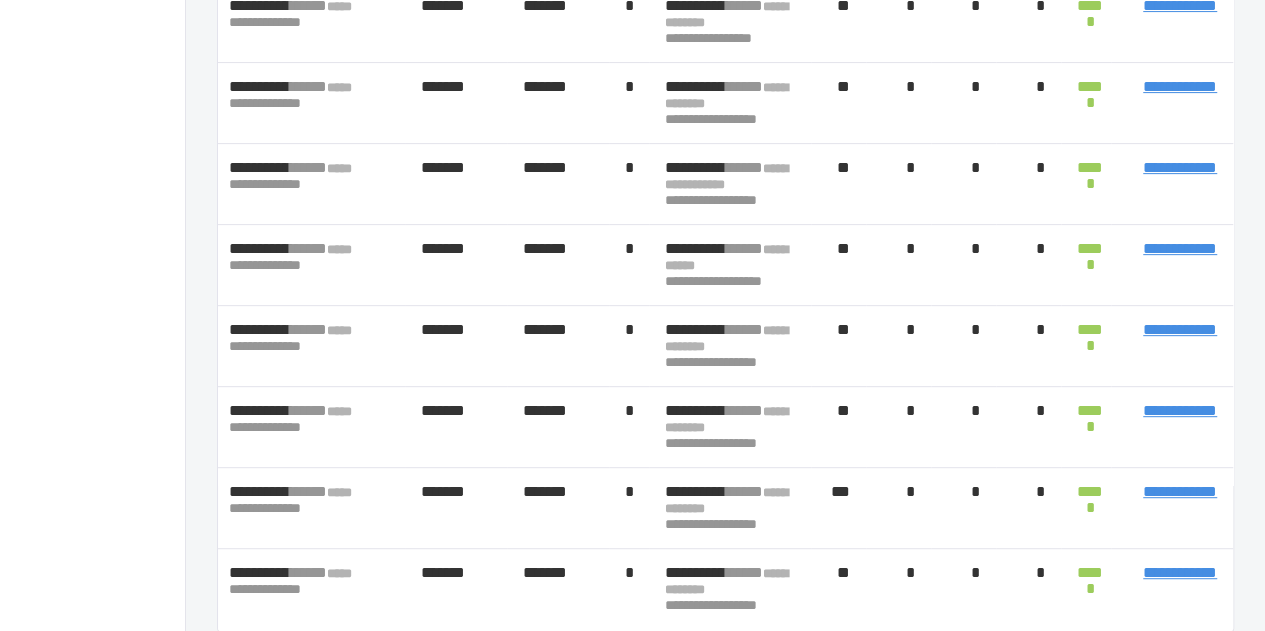 click on "**********" at bounding box center (1180, 572) 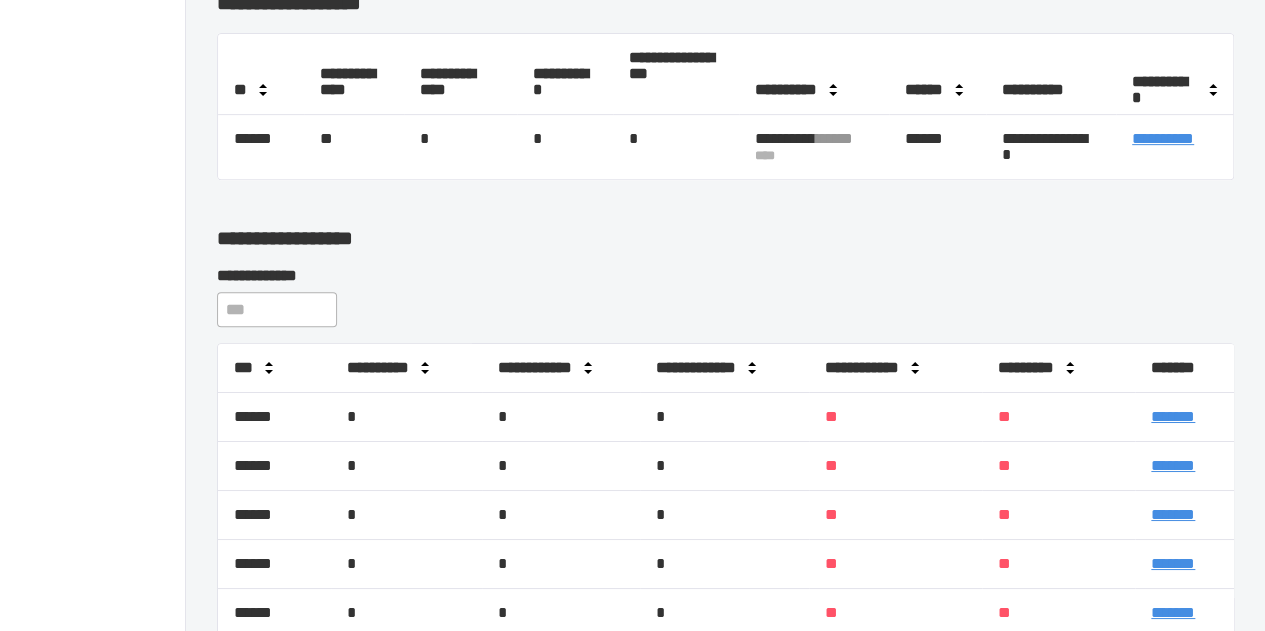 scroll, scrollTop: 378, scrollLeft: 0, axis: vertical 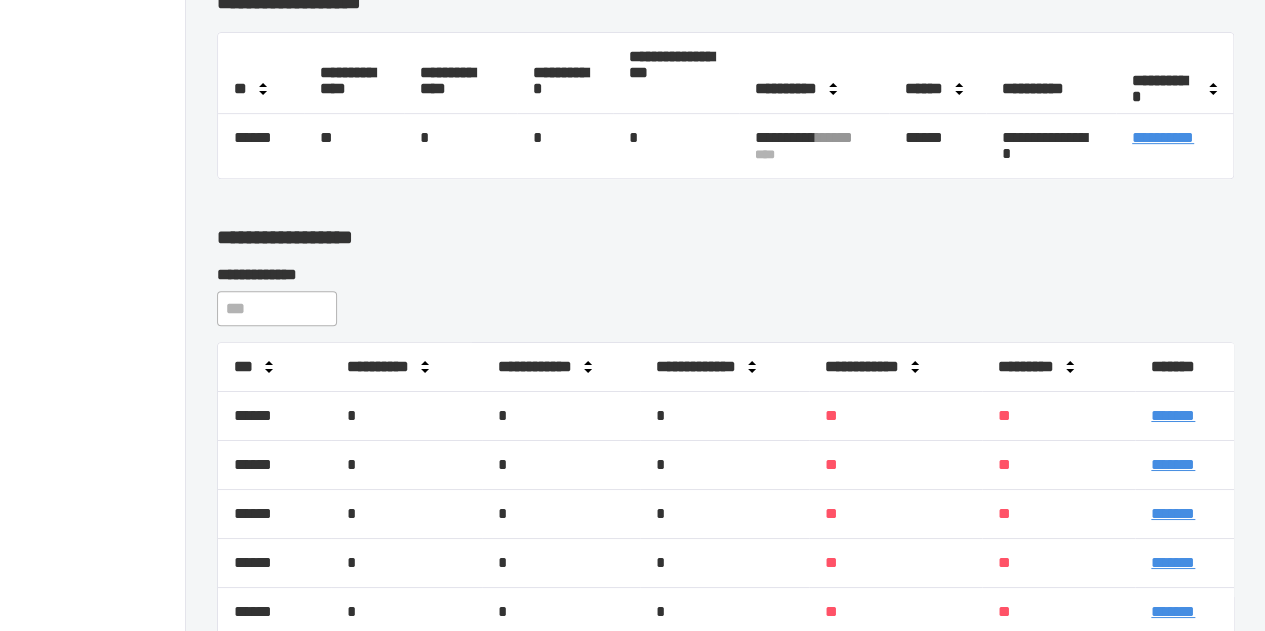 click on "*******" at bounding box center [1173, 415] 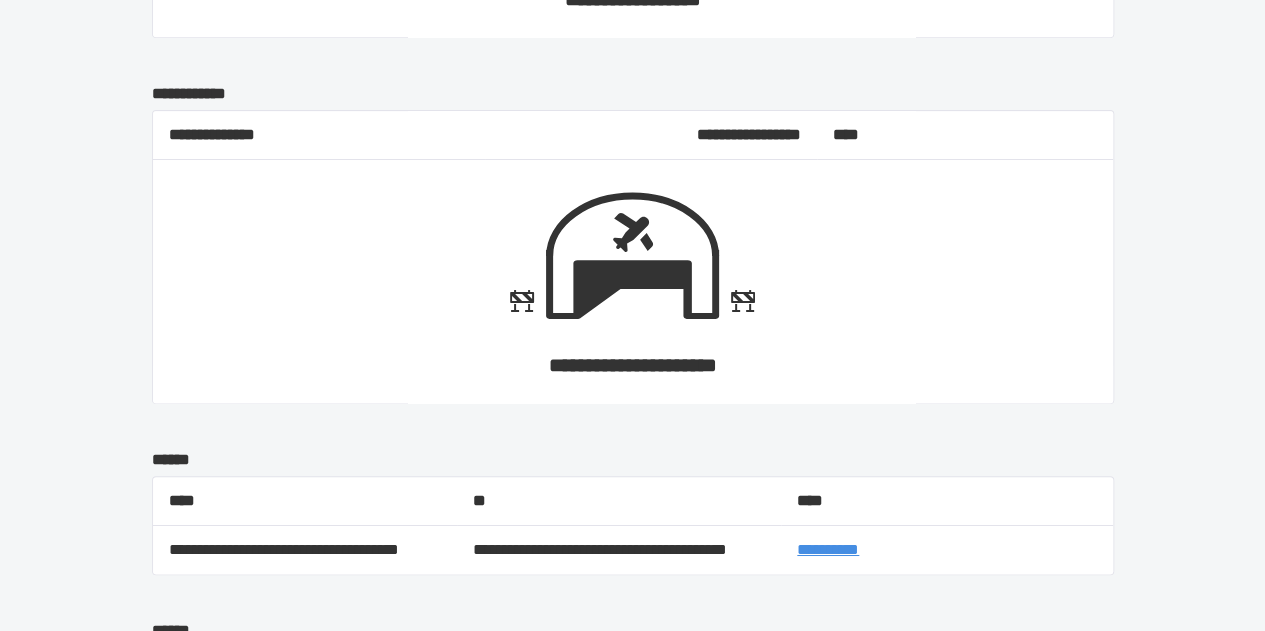 scroll, scrollTop: 1330, scrollLeft: 0, axis: vertical 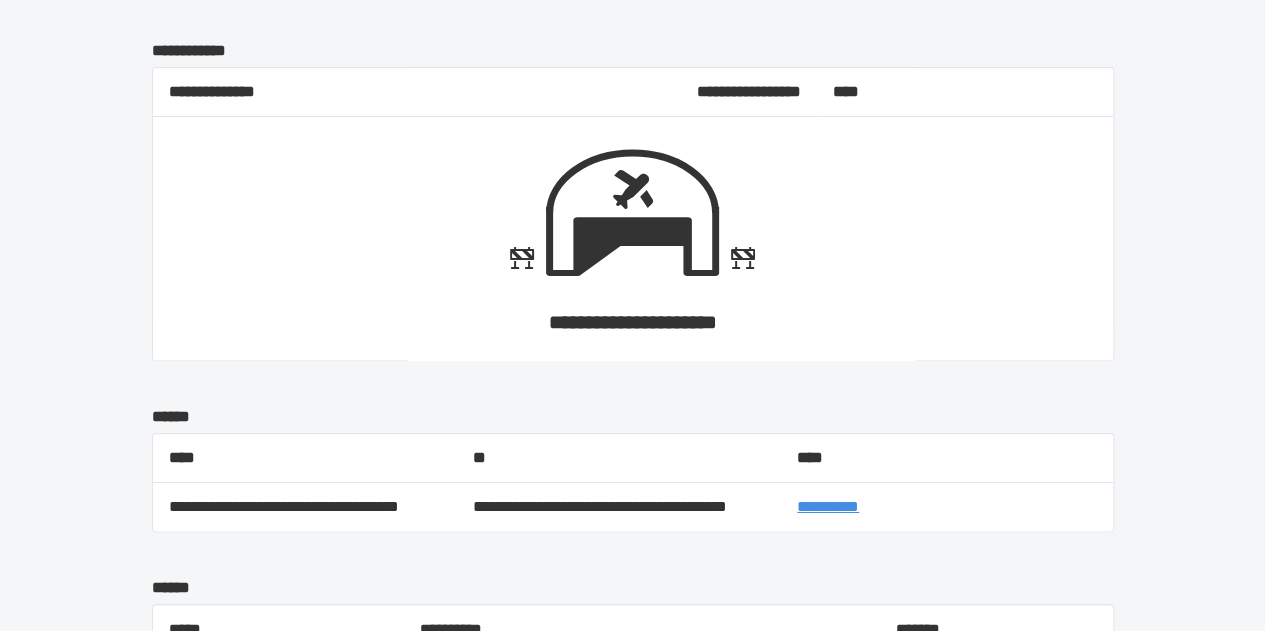 click on "**********" at bounding box center (828, 506) 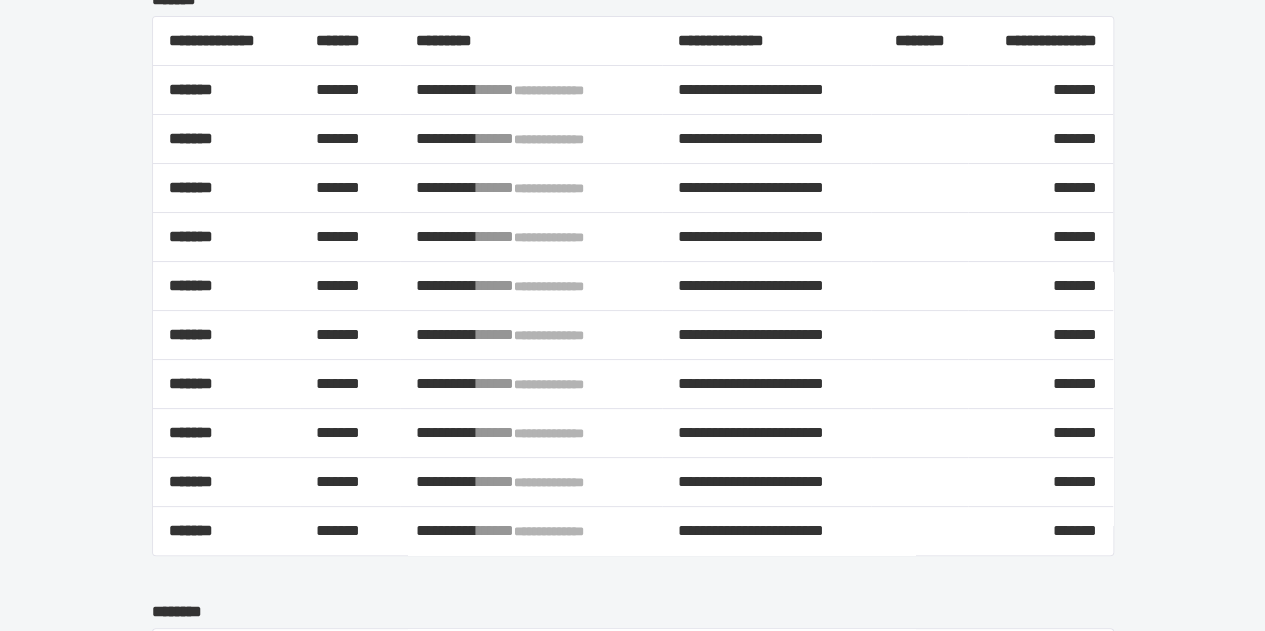 scroll, scrollTop: 0, scrollLeft: 0, axis: both 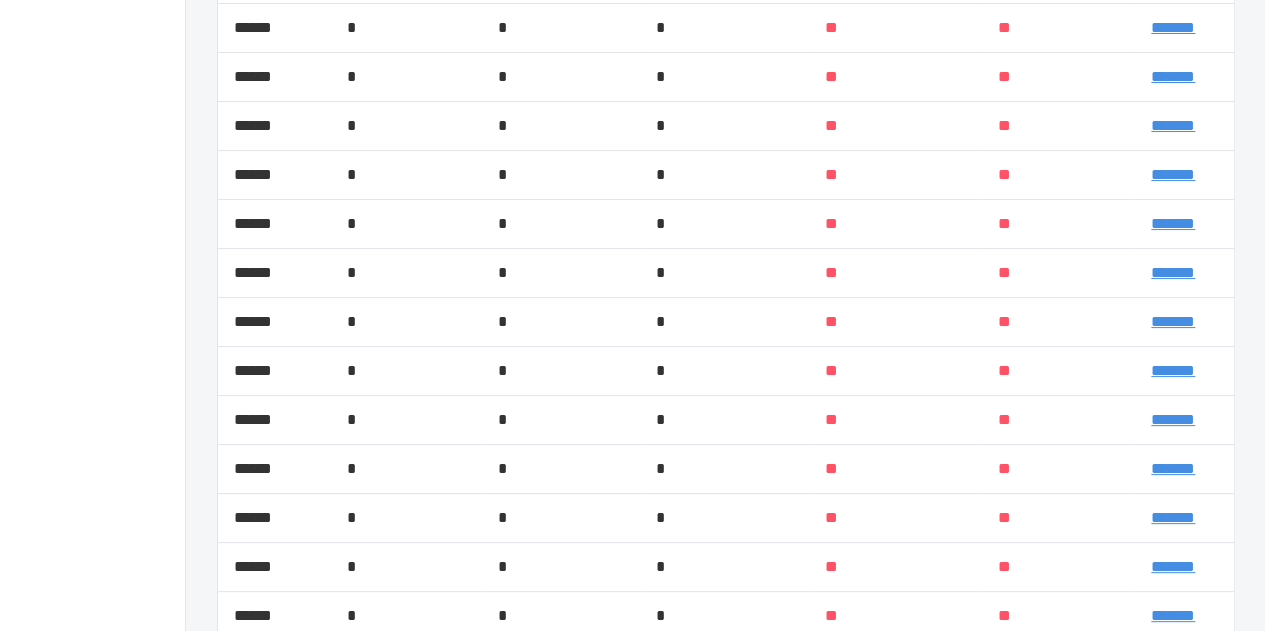 click on "*******" at bounding box center (1173, 223) 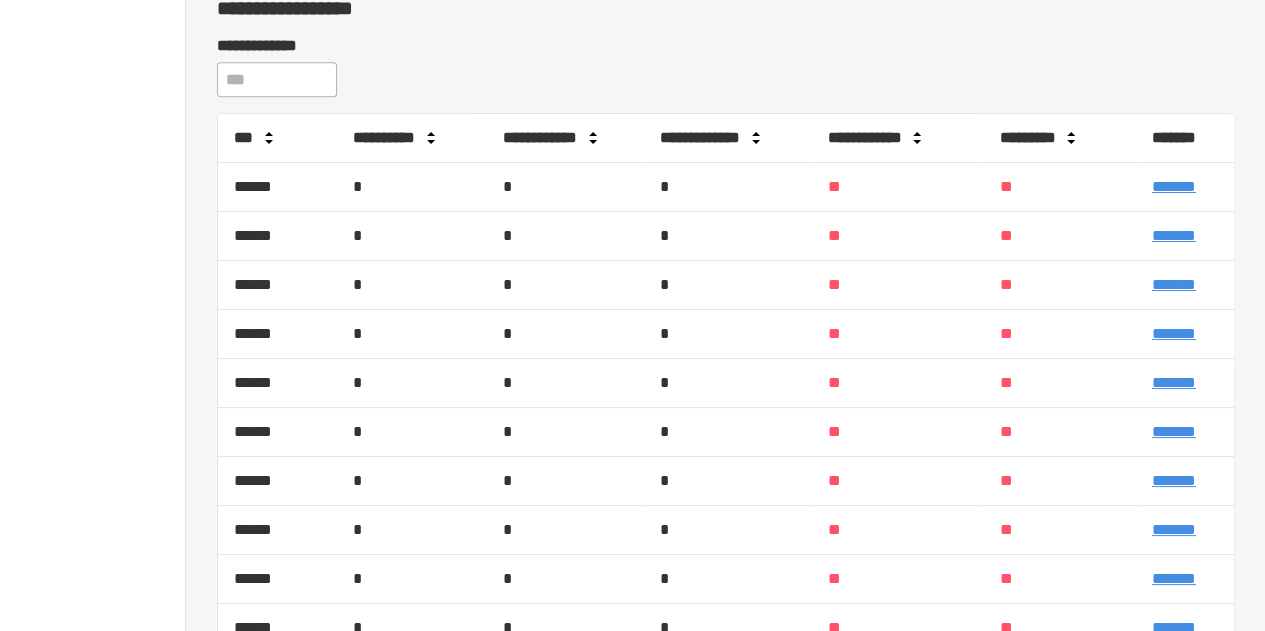 scroll, scrollTop: 801, scrollLeft: 0, axis: vertical 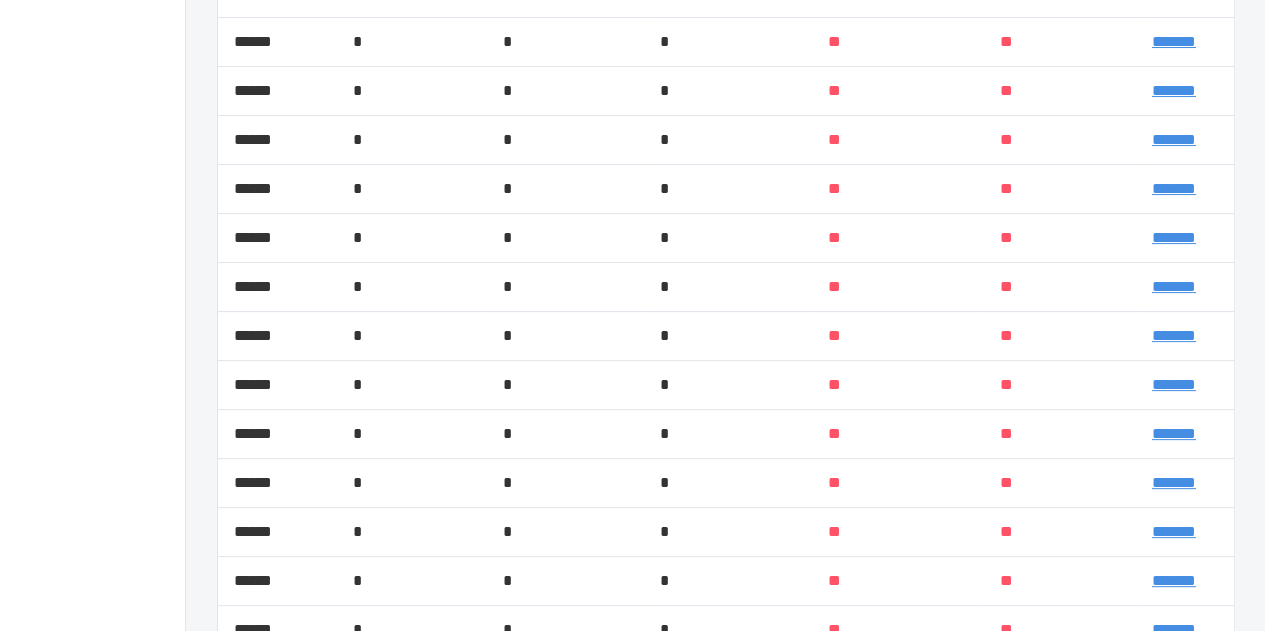 click on "*******" at bounding box center (1174, 188) 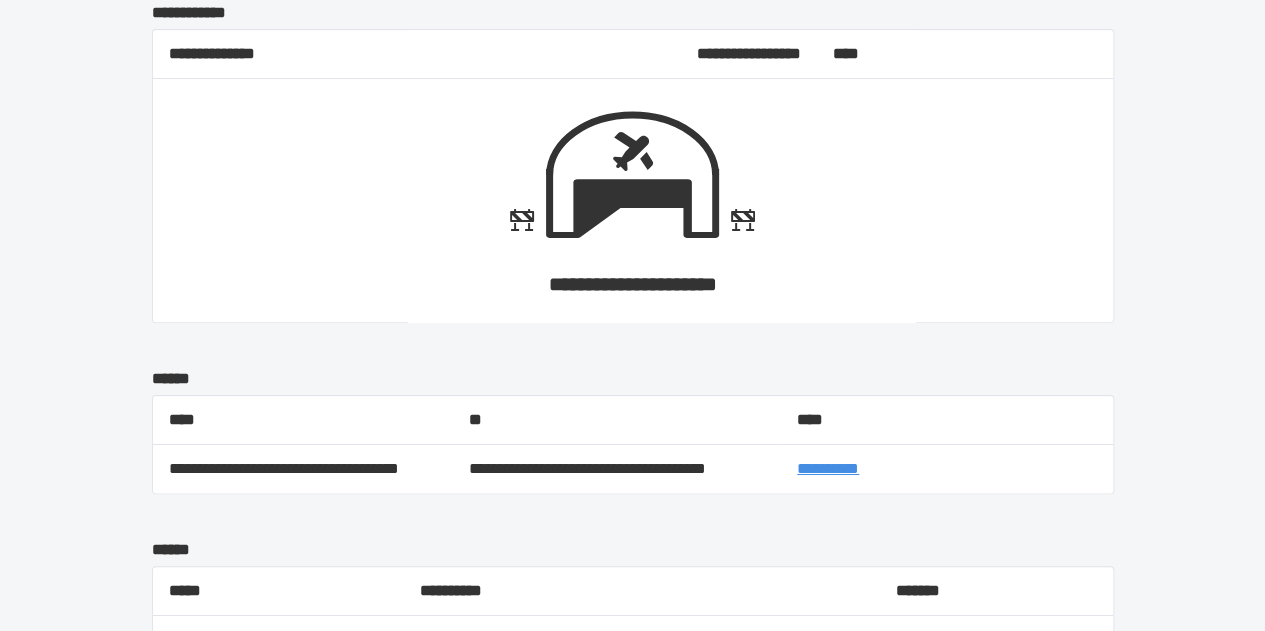 scroll, scrollTop: 974, scrollLeft: 0, axis: vertical 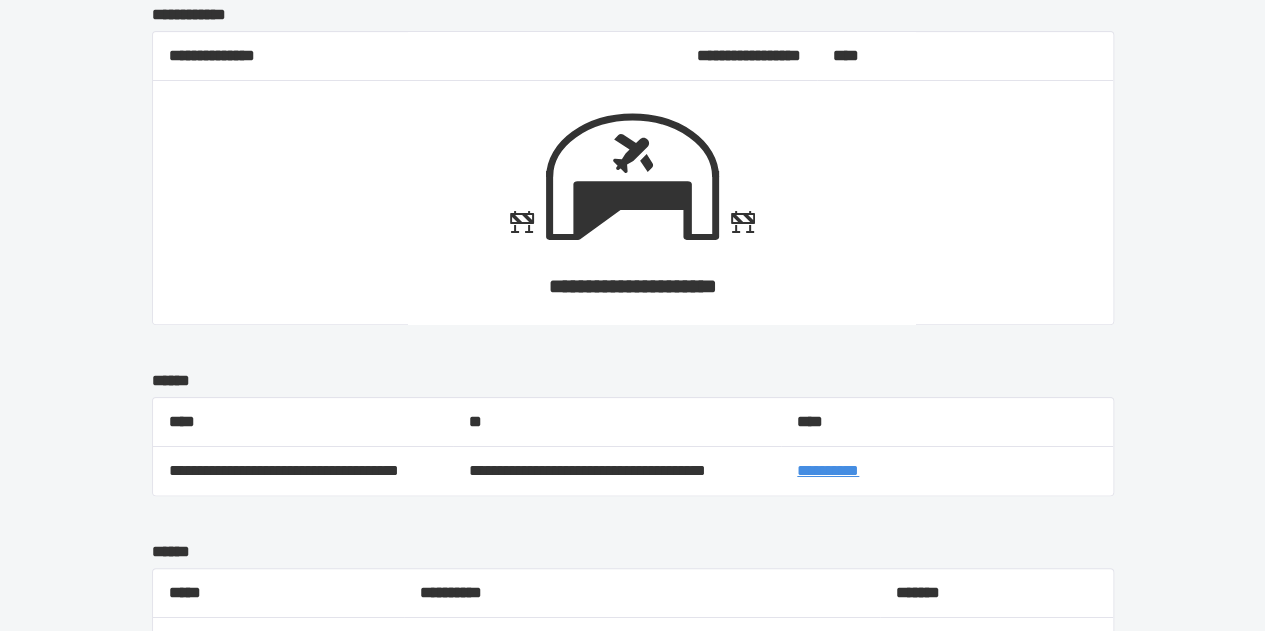 click on "**********" at bounding box center [828, 470] 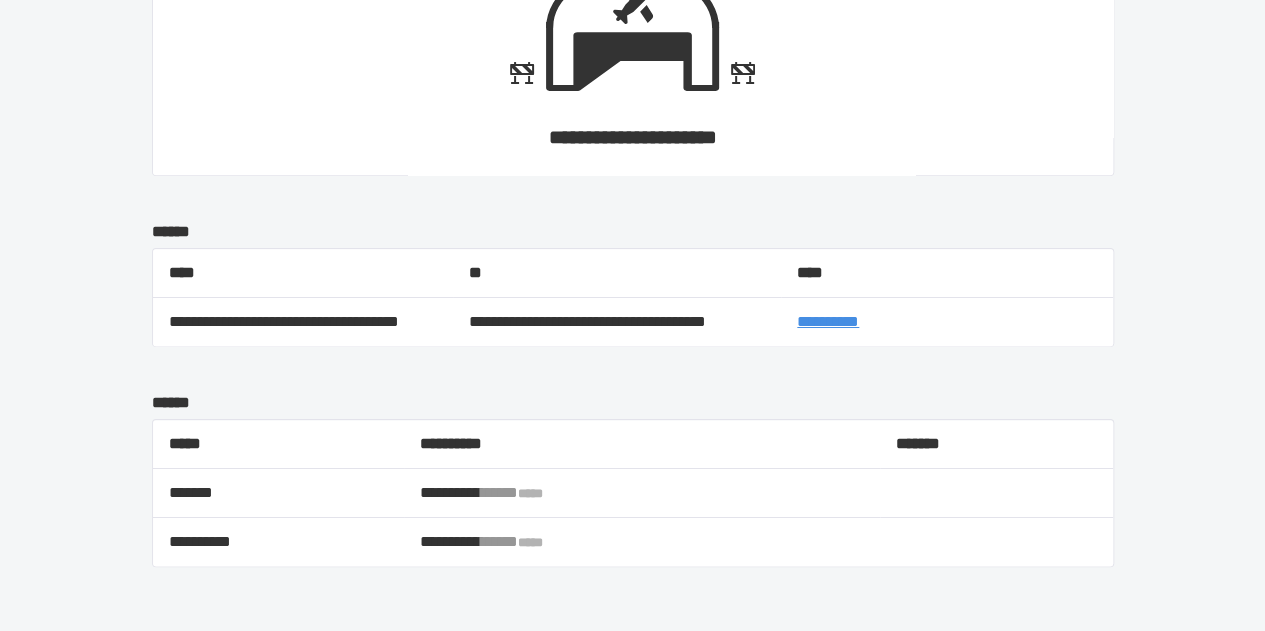 scroll, scrollTop: 1146, scrollLeft: 0, axis: vertical 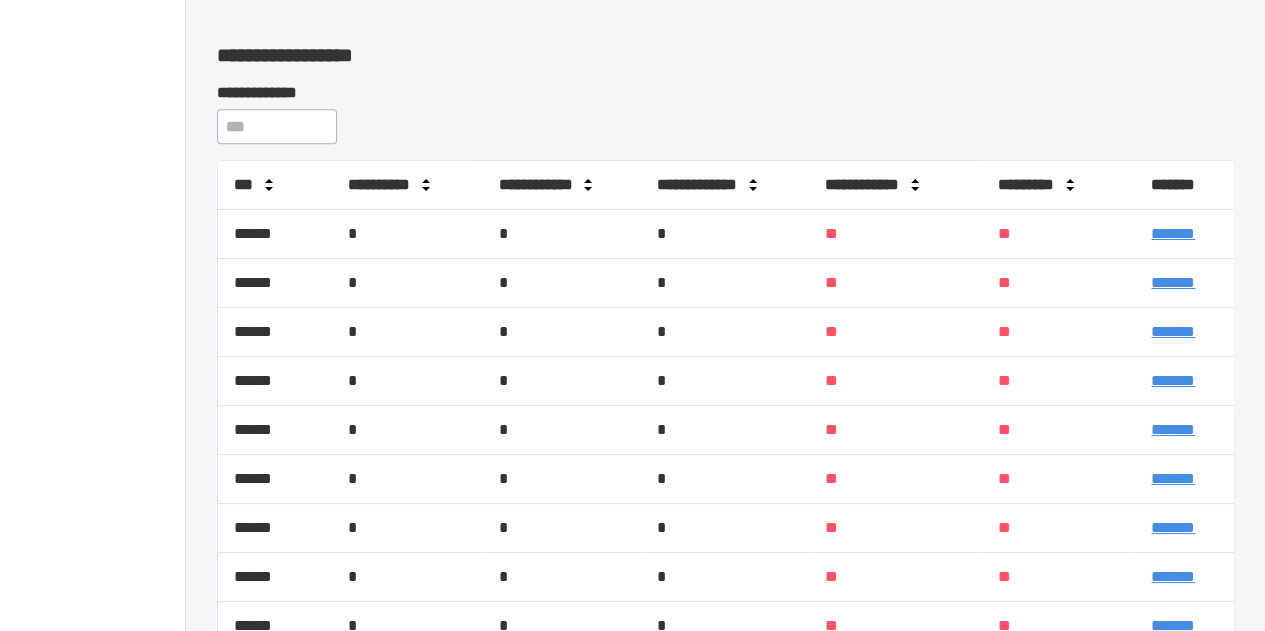 click on "*******" at bounding box center [1173, 331] 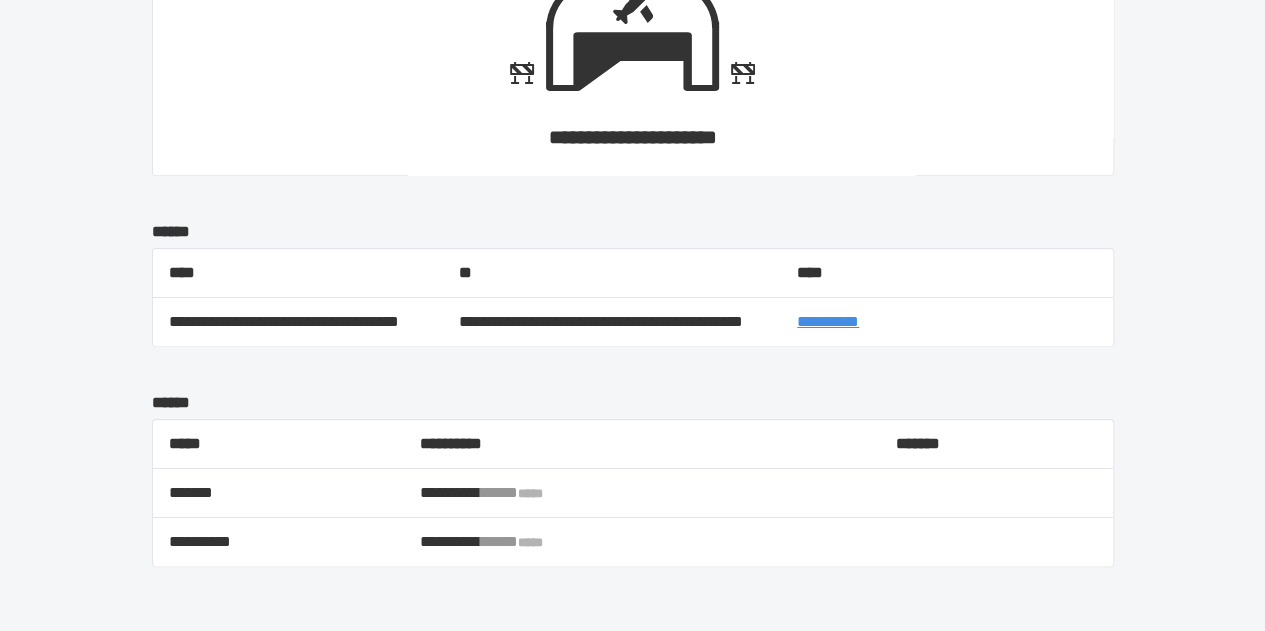 scroll, scrollTop: 1194, scrollLeft: 0, axis: vertical 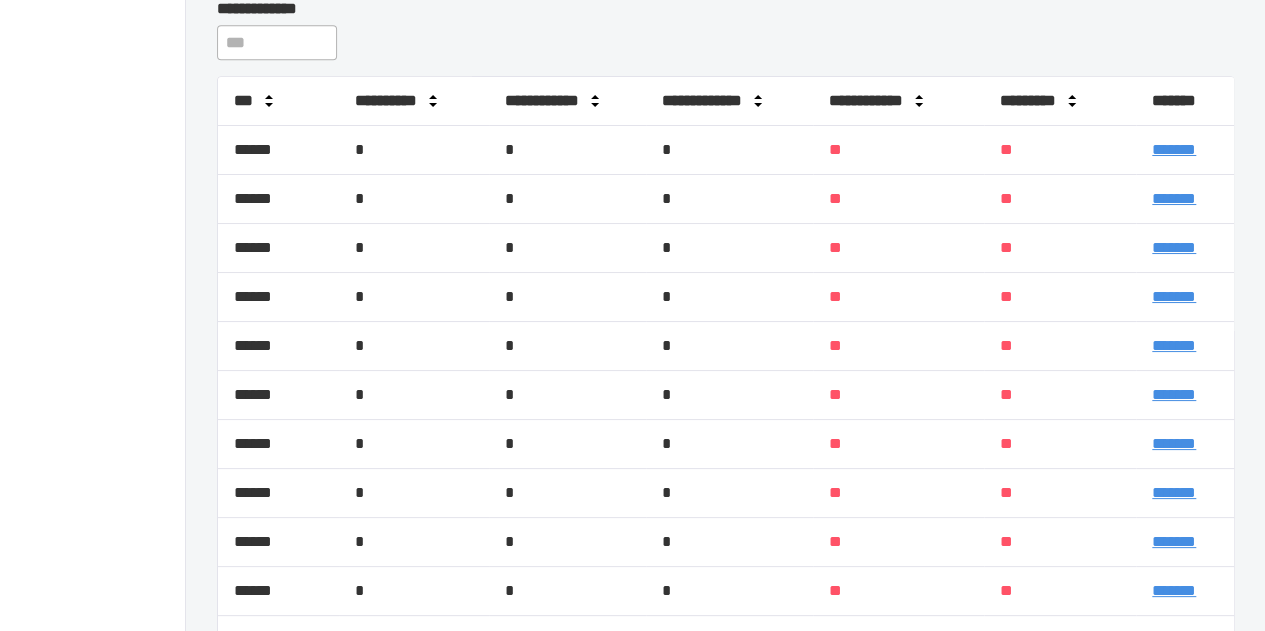 click on "*******" at bounding box center (1174, 394) 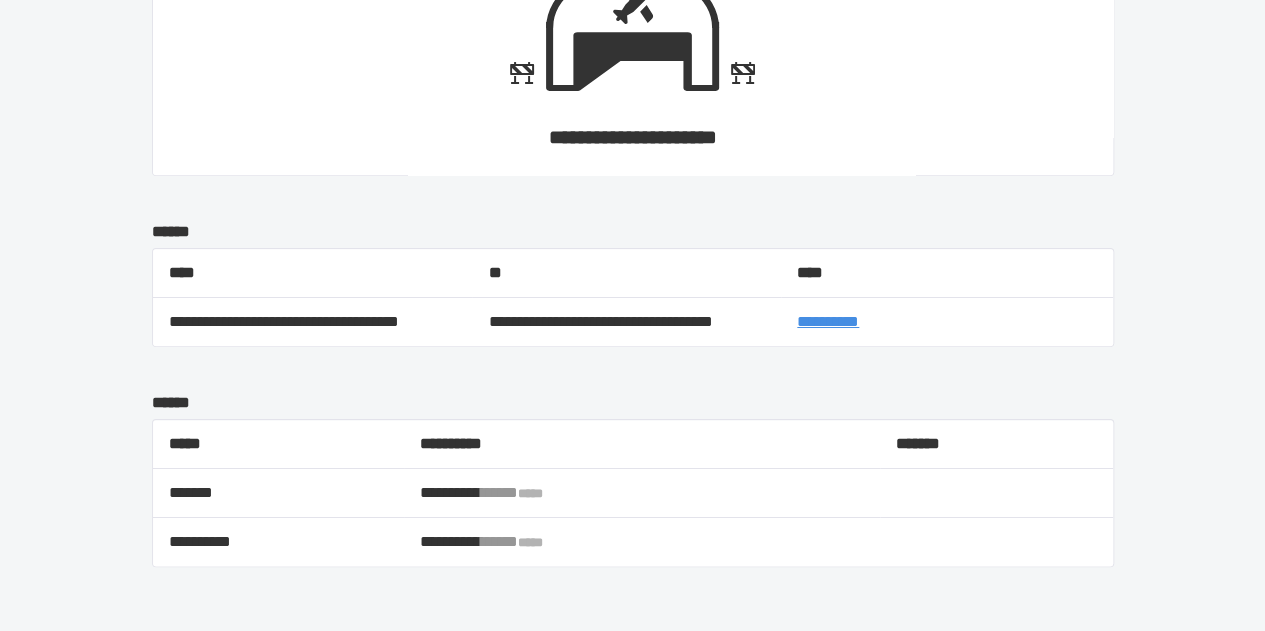 scroll, scrollTop: 1076, scrollLeft: 0, axis: vertical 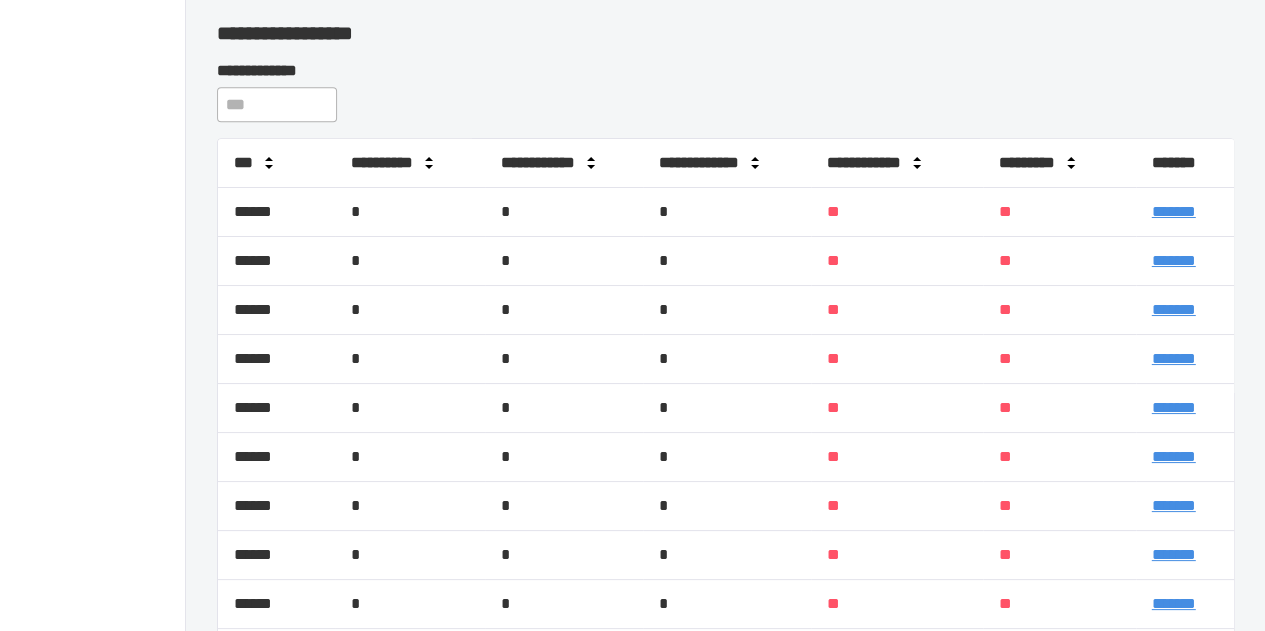 click on "*******" at bounding box center [1174, 407] 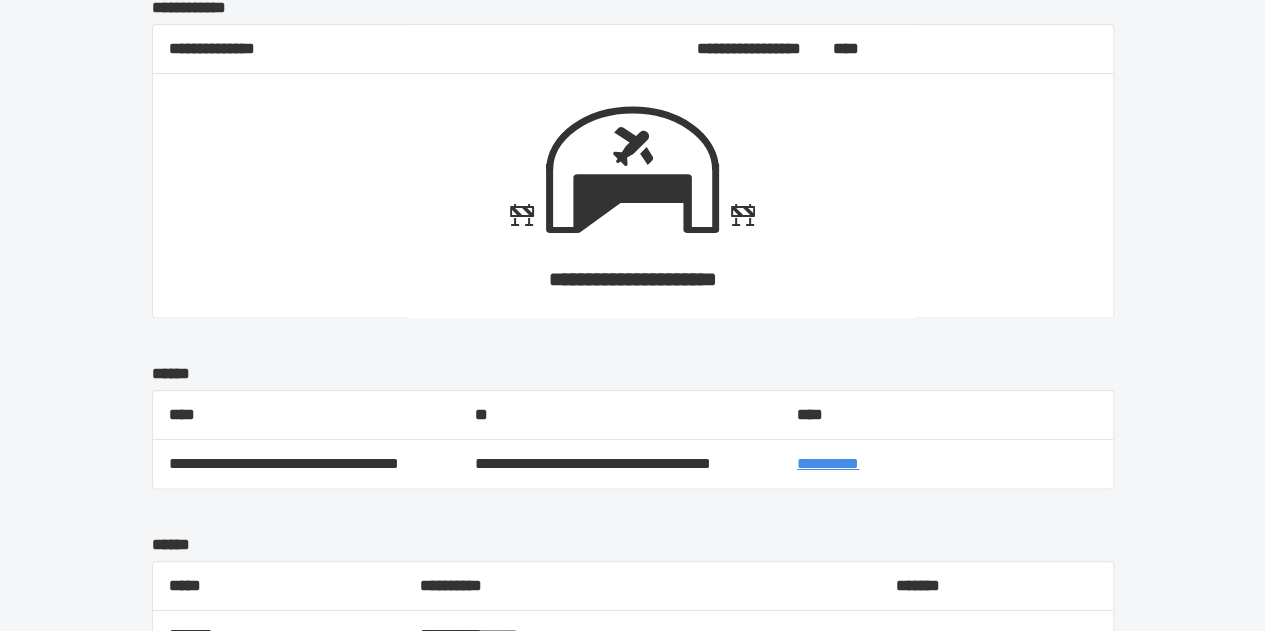scroll, scrollTop: 1145, scrollLeft: 0, axis: vertical 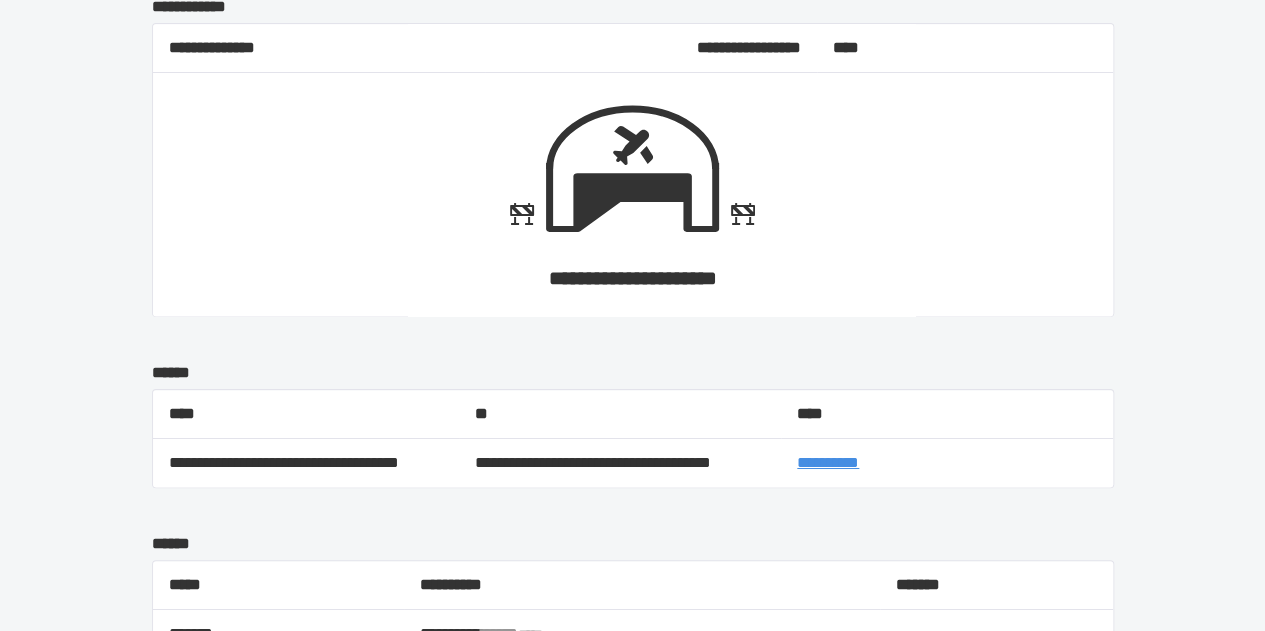 click on "**********" at bounding box center [828, 462] 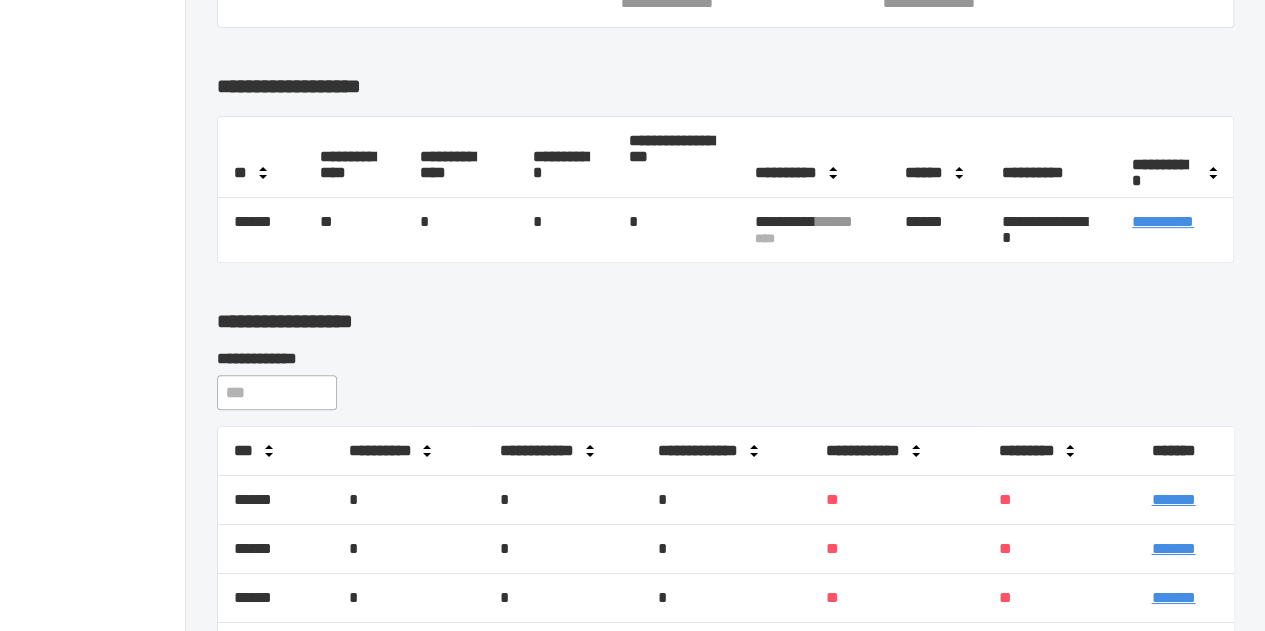 scroll, scrollTop: 784, scrollLeft: 0, axis: vertical 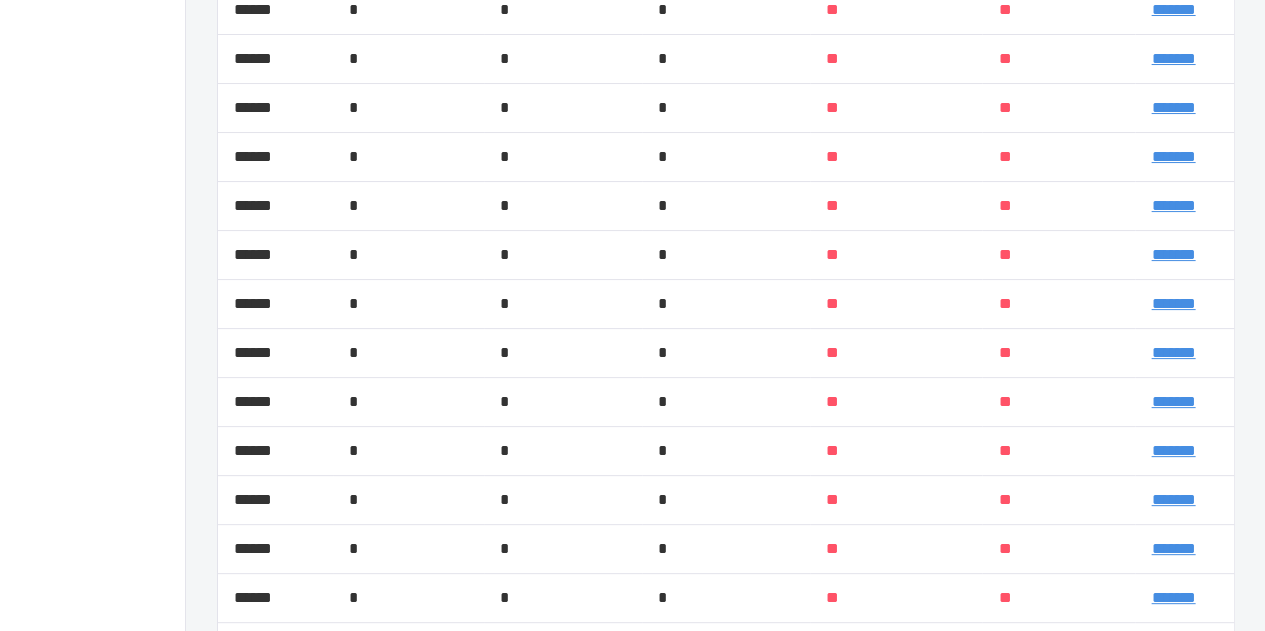 click on "*******" at bounding box center (1173, 401) 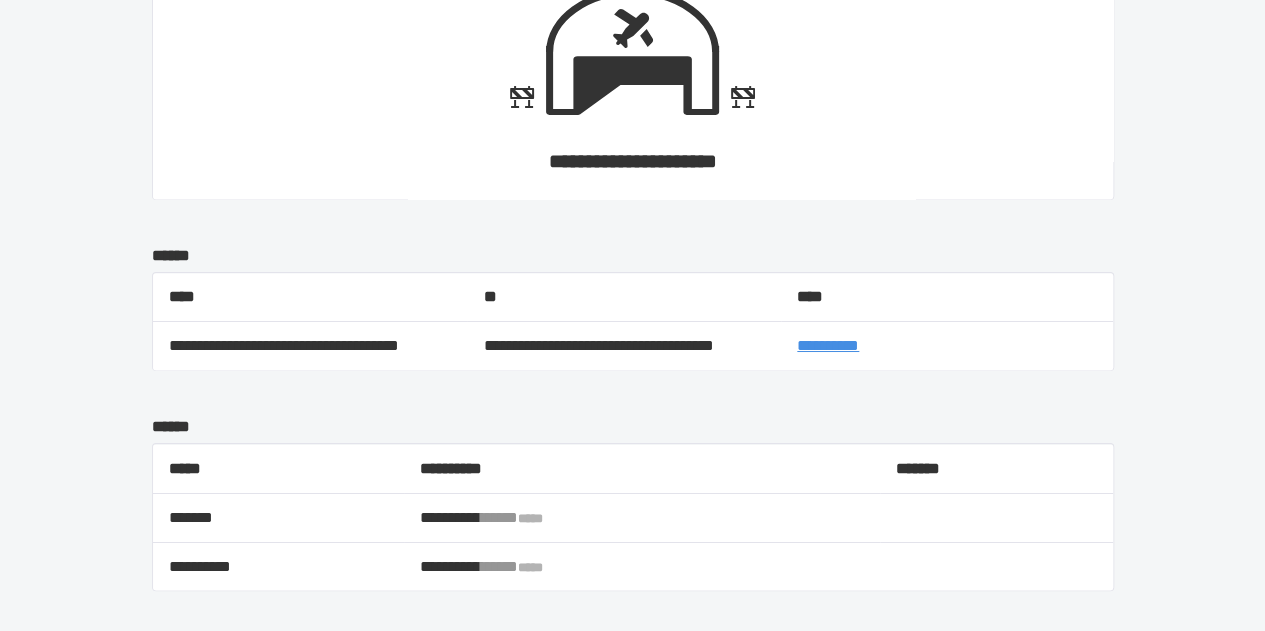 scroll, scrollTop: 1495, scrollLeft: 0, axis: vertical 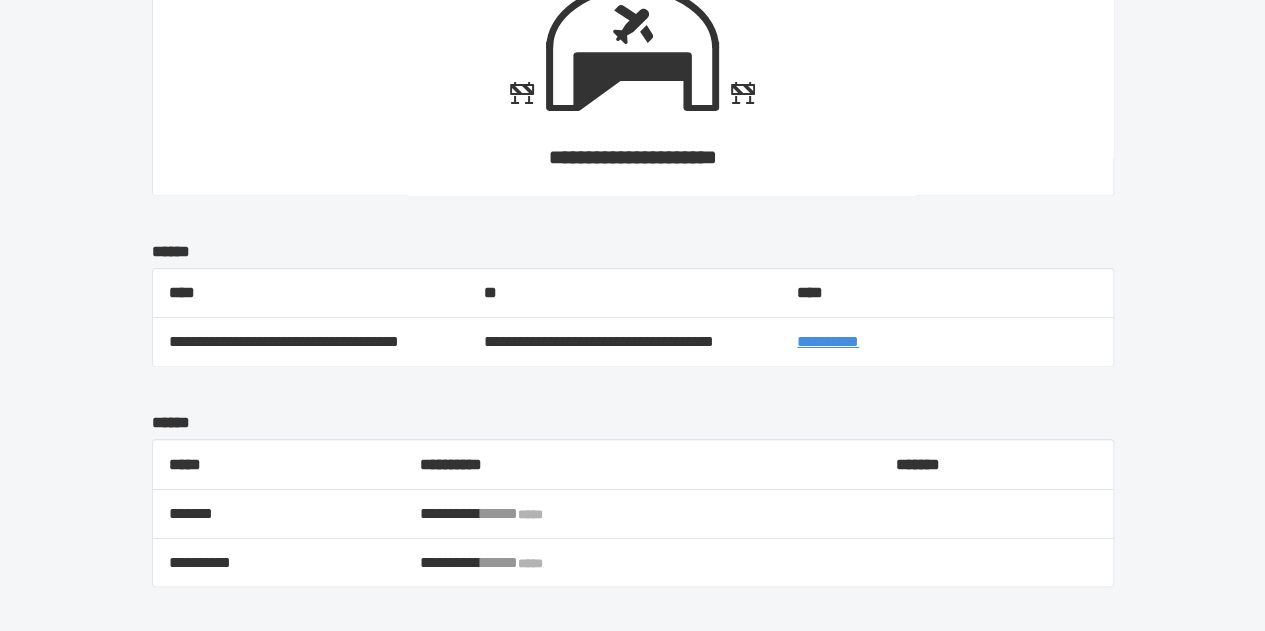 click on "**********" at bounding box center (947, 342) 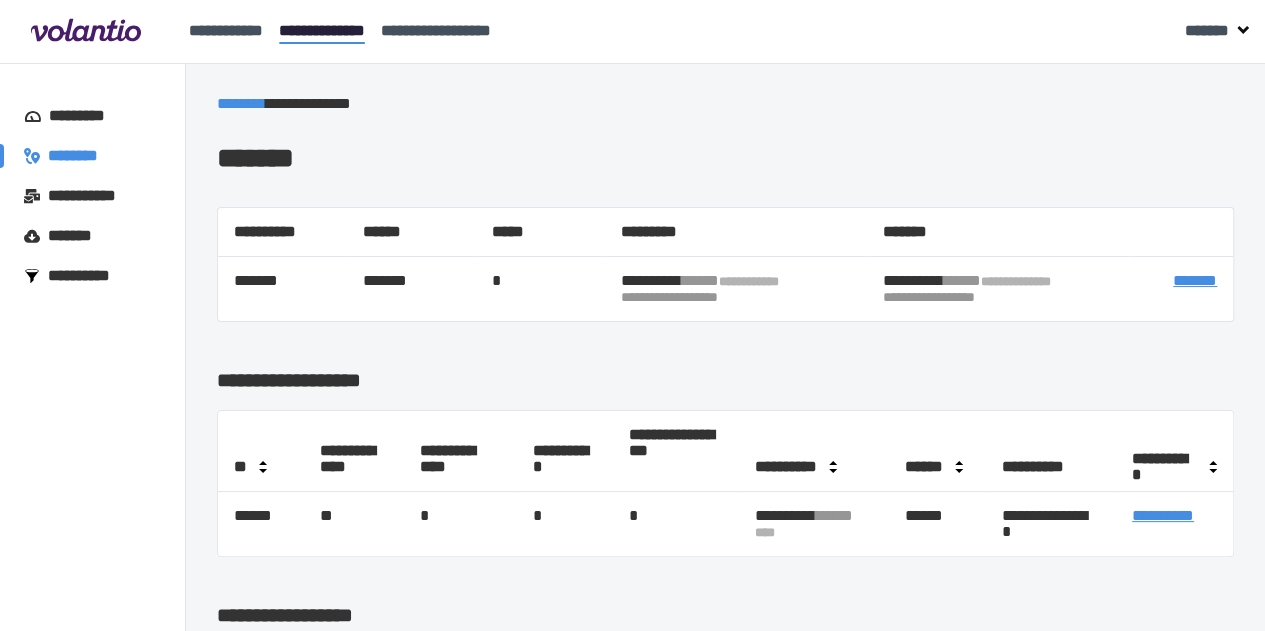 scroll, scrollTop: 323, scrollLeft: 0, axis: vertical 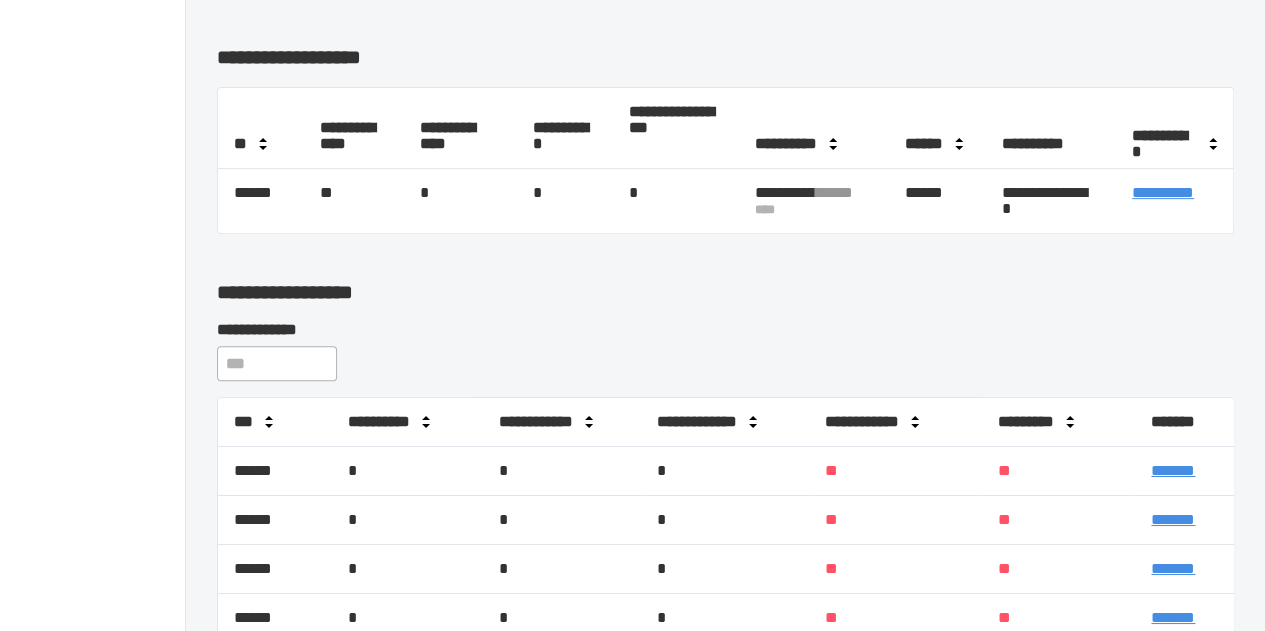 click on "*******" at bounding box center (1173, 568) 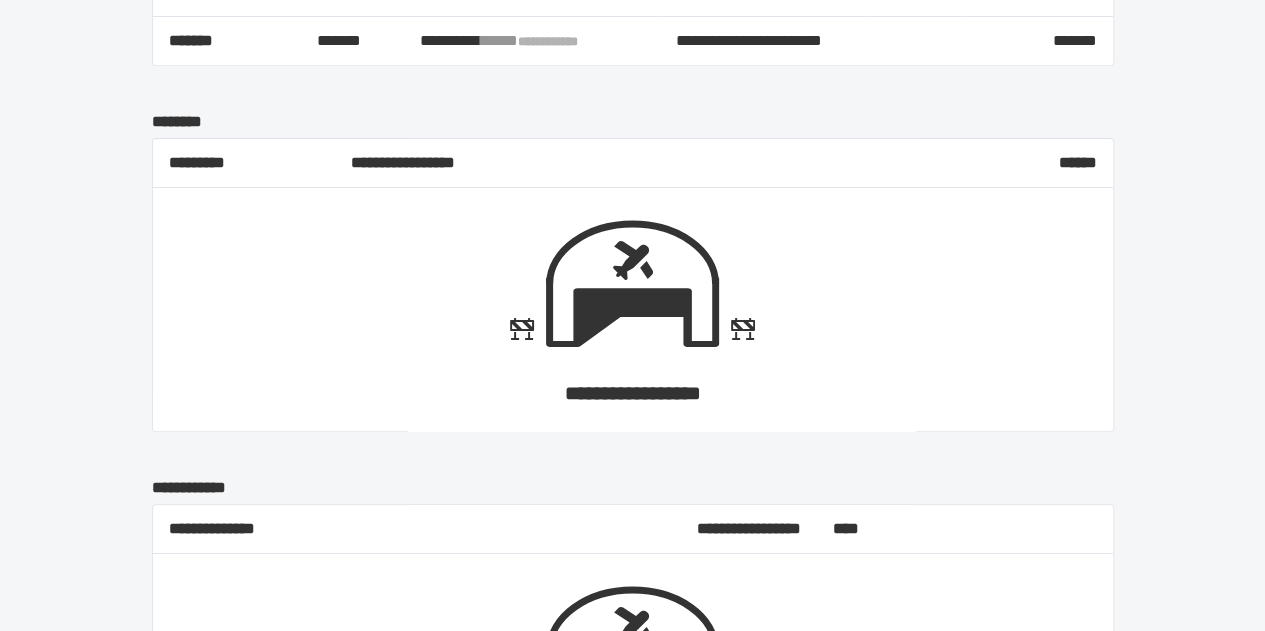 scroll, scrollTop: 912, scrollLeft: 0, axis: vertical 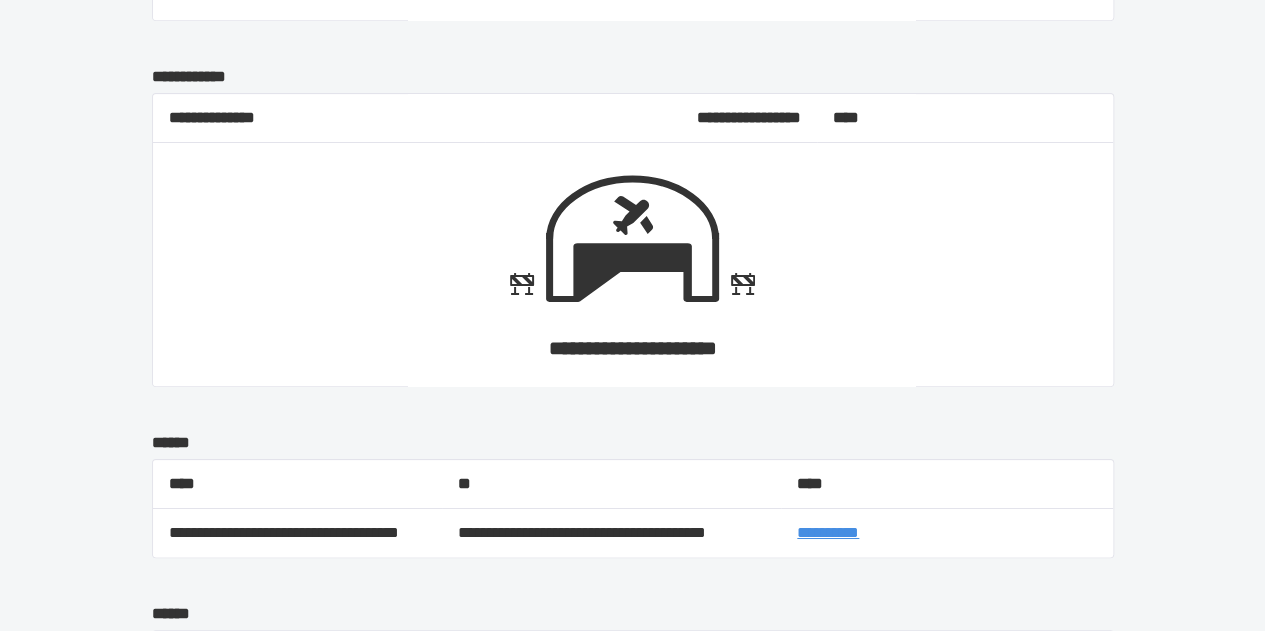 click on "**********" at bounding box center (828, 532) 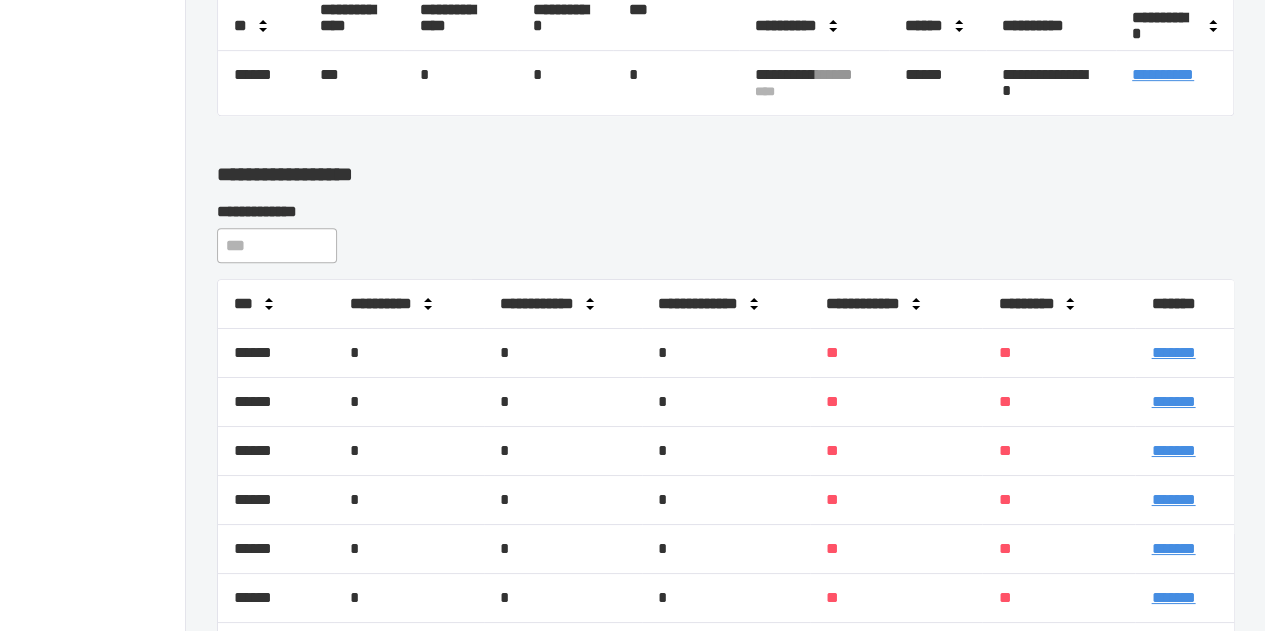 scroll, scrollTop: 580, scrollLeft: 0, axis: vertical 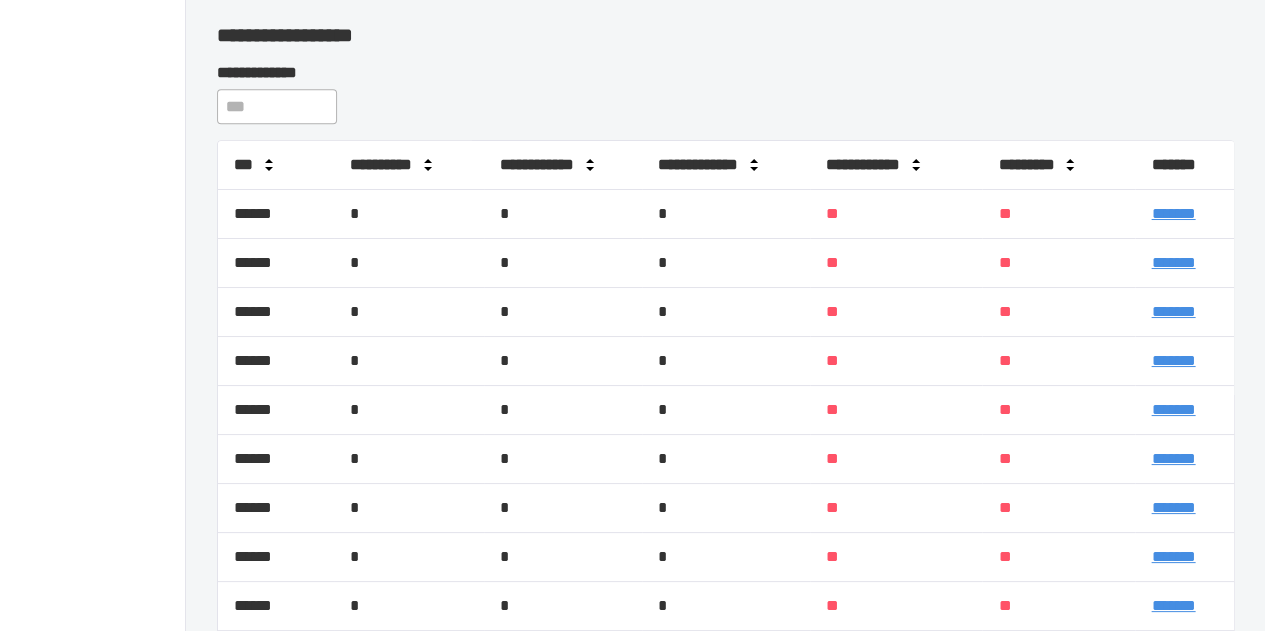 click on "*******" at bounding box center [1173, 360] 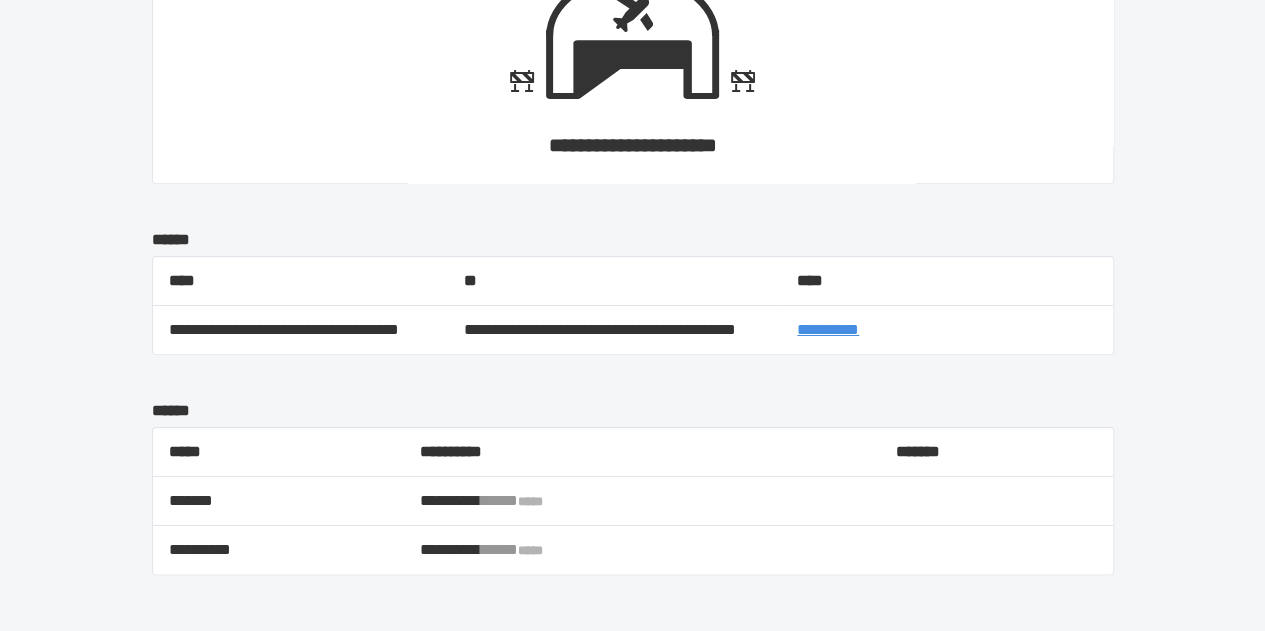 scroll, scrollTop: 1067, scrollLeft: 0, axis: vertical 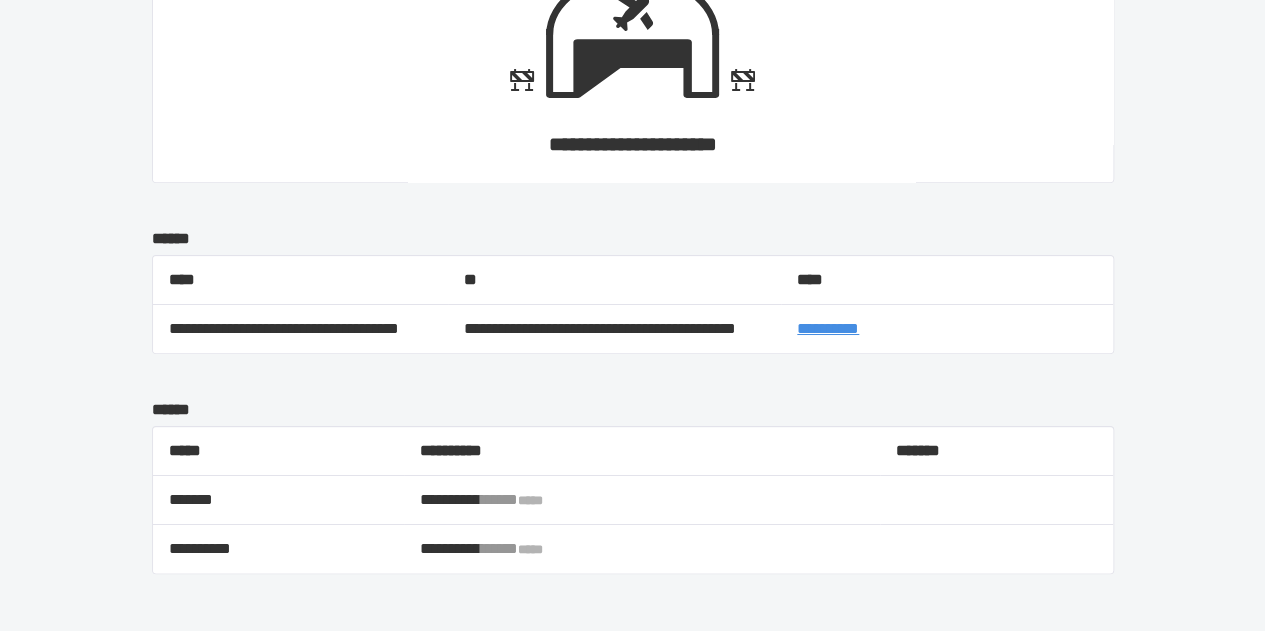 click on "**********" at bounding box center [828, 328] 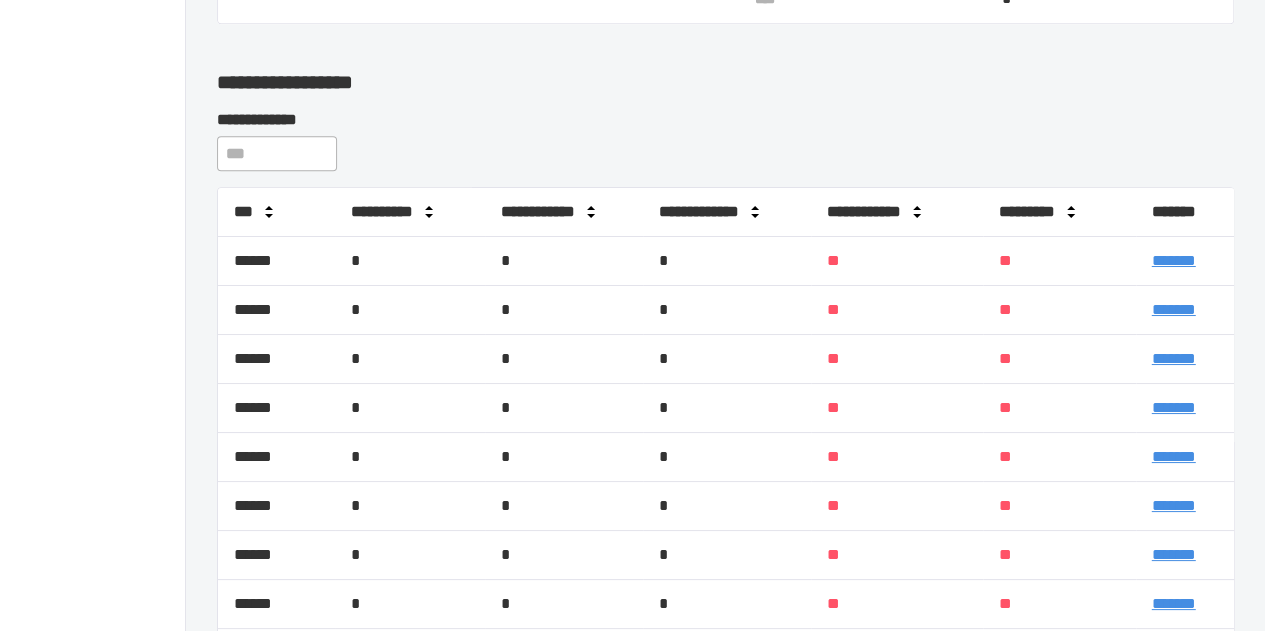 scroll, scrollTop: 532, scrollLeft: 0, axis: vertical 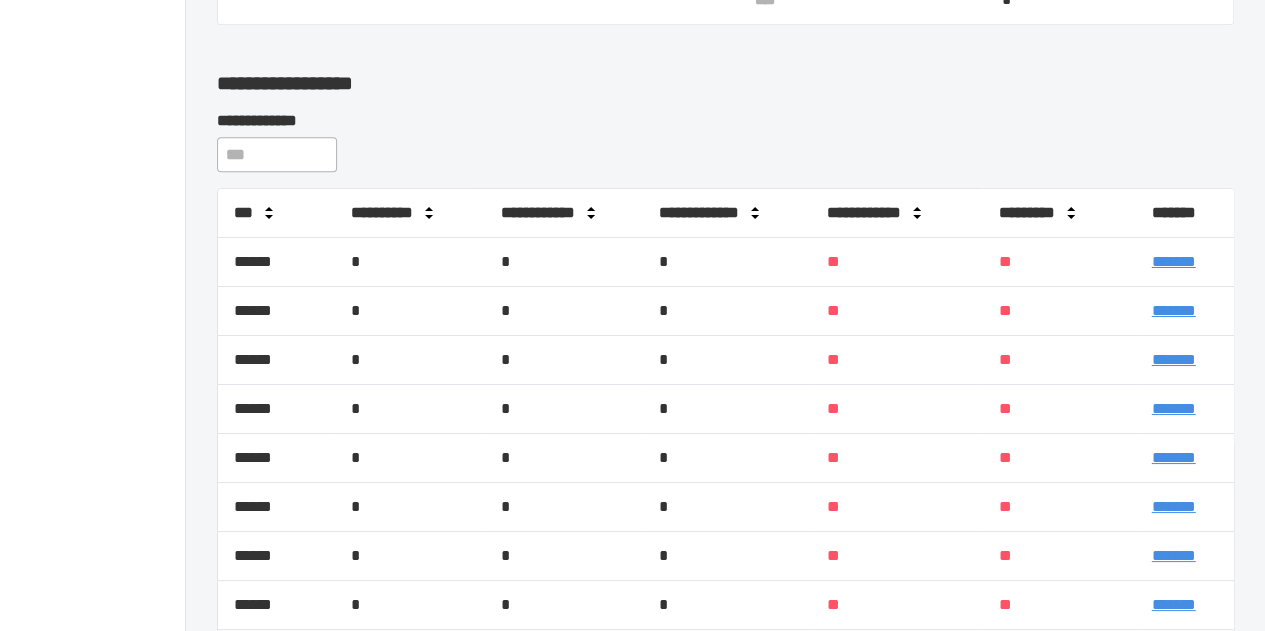 click on "*******" at bounding box center [1174, 359] 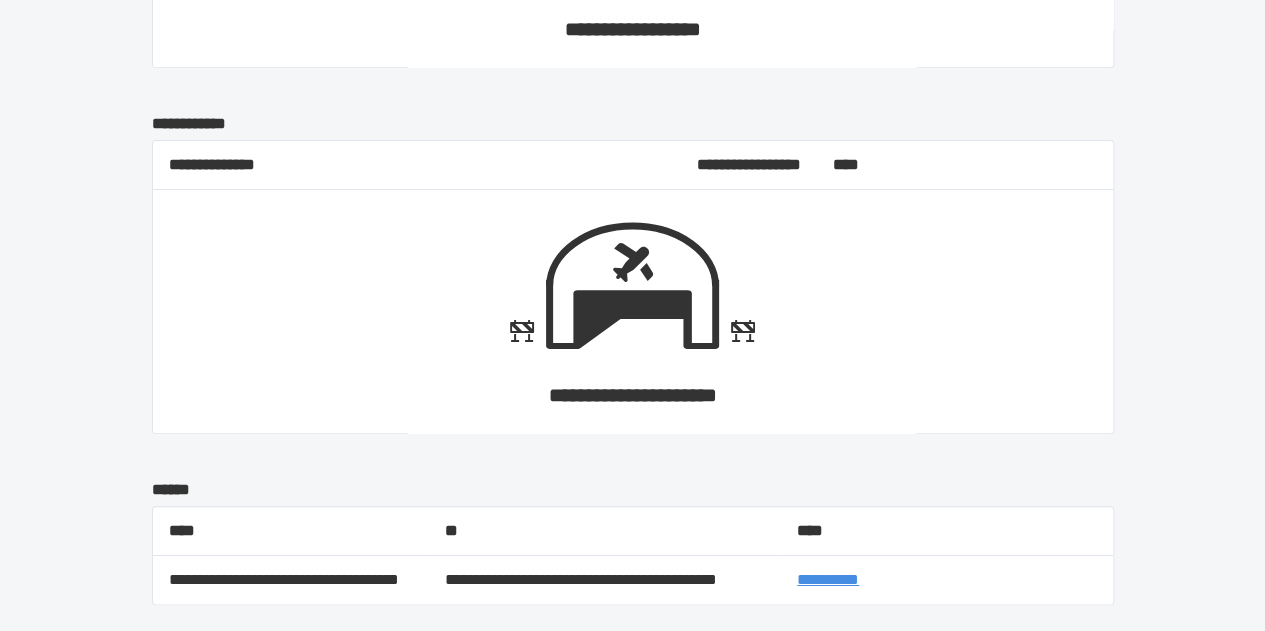 scroll, scrollTop: 1231, scrollLeft: 0, axis: vertical 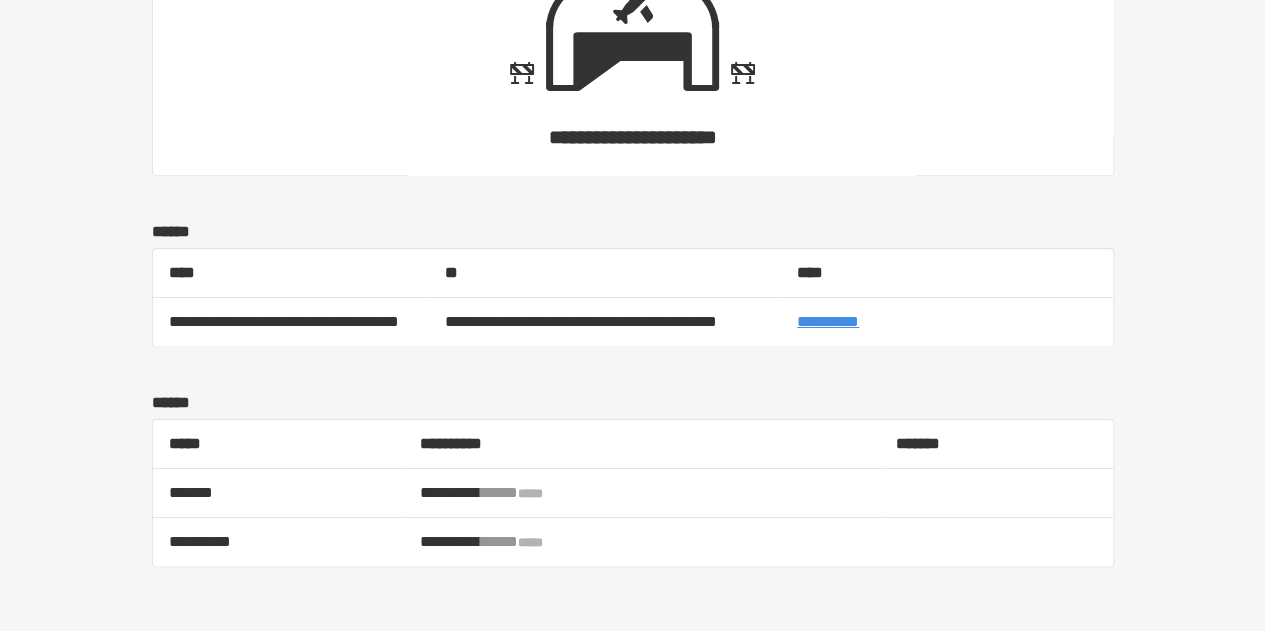 click on "**********" at bounding box center [828, 321] 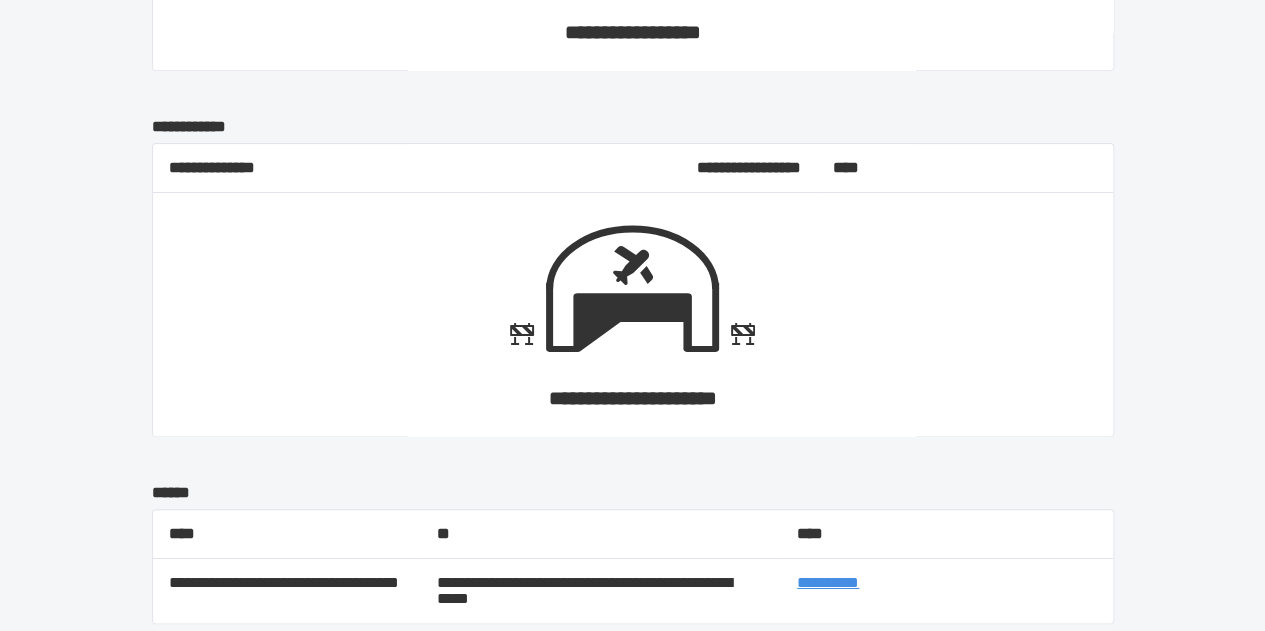 scroll, scrollTop: 1252, scrollLeft: 0, axis: vertical 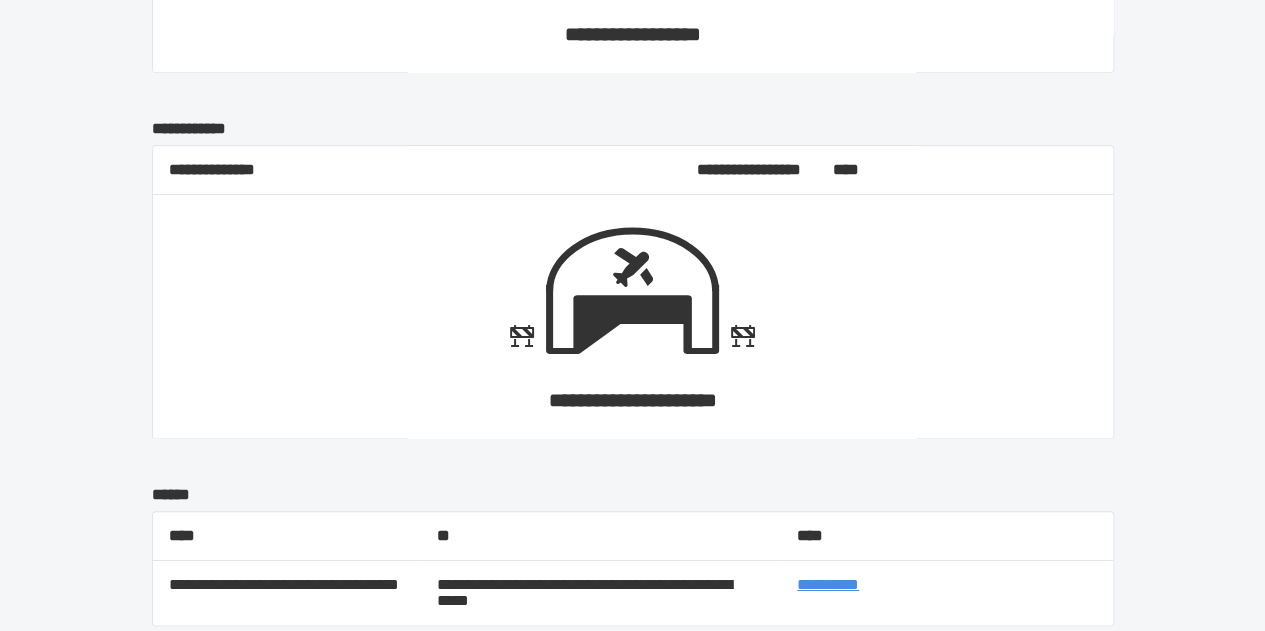 click on "**********" at bounding box center (828, 584) 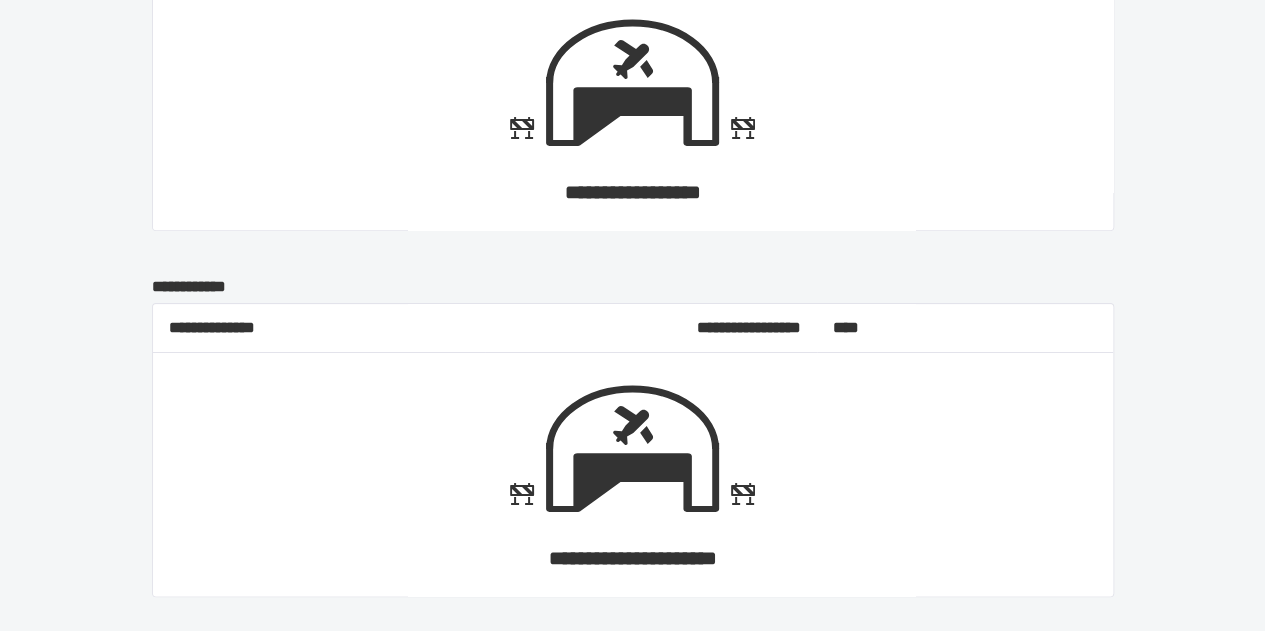scroll, scrollTop: 1504, scrollLeft: 0, axis: vertical 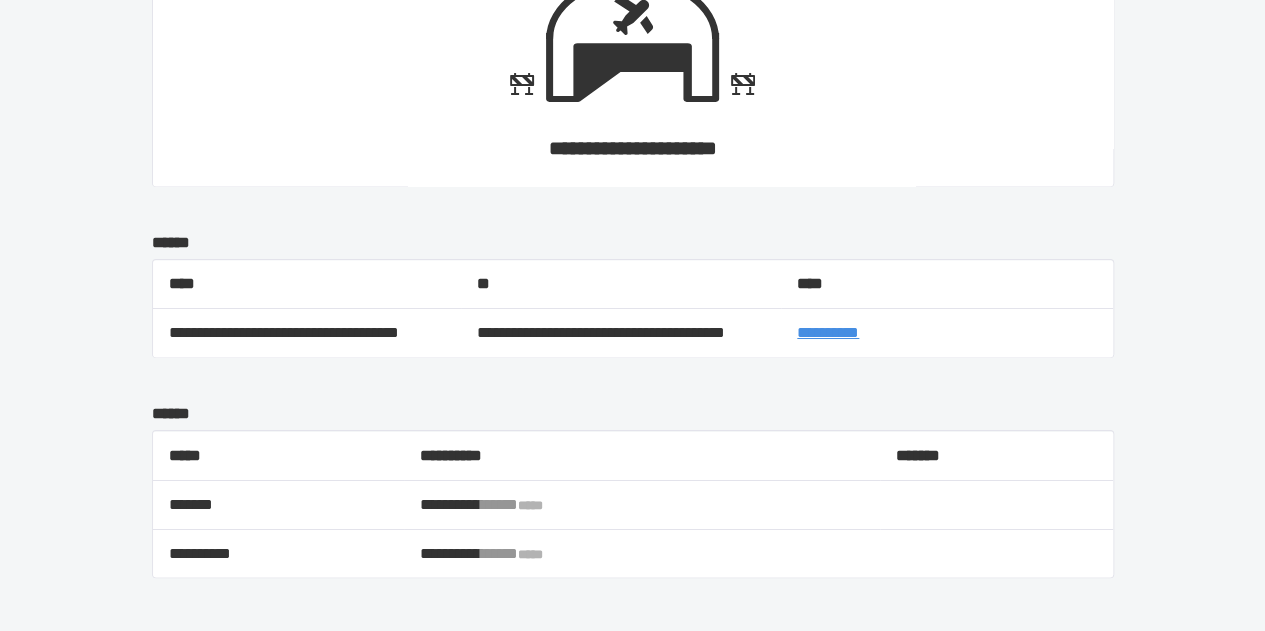 click on "**********" at bounding box center [828, 332] 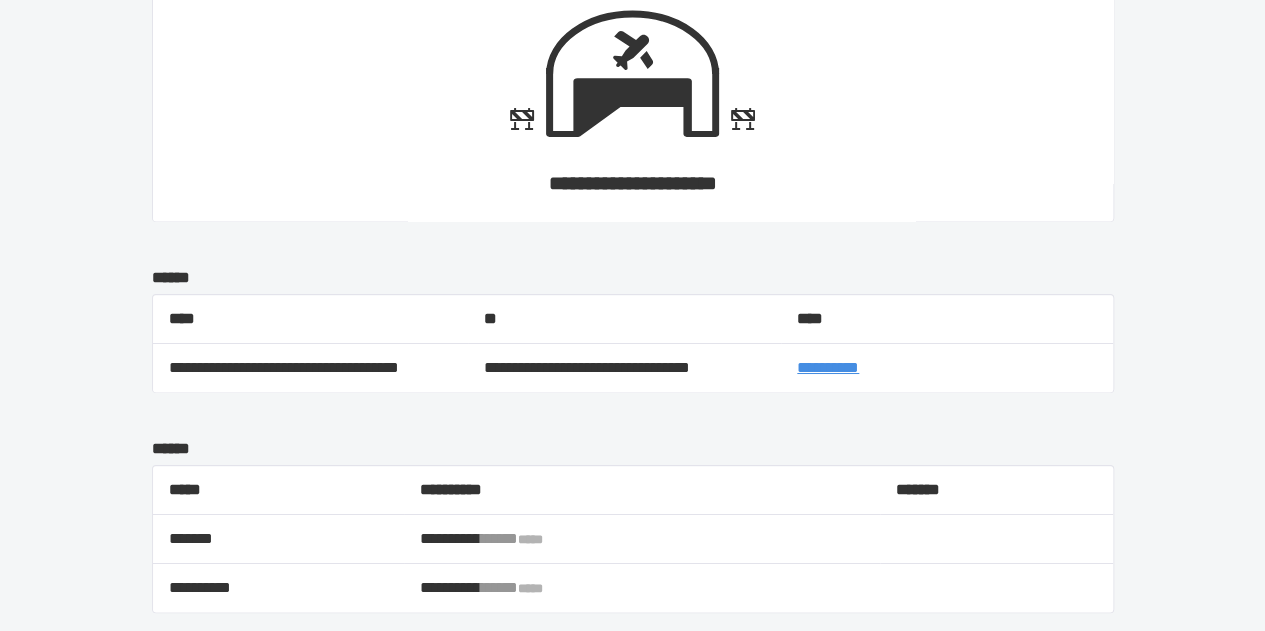 scroll, scrollTop: 1424, scrollLeft: 0, axis: vertical 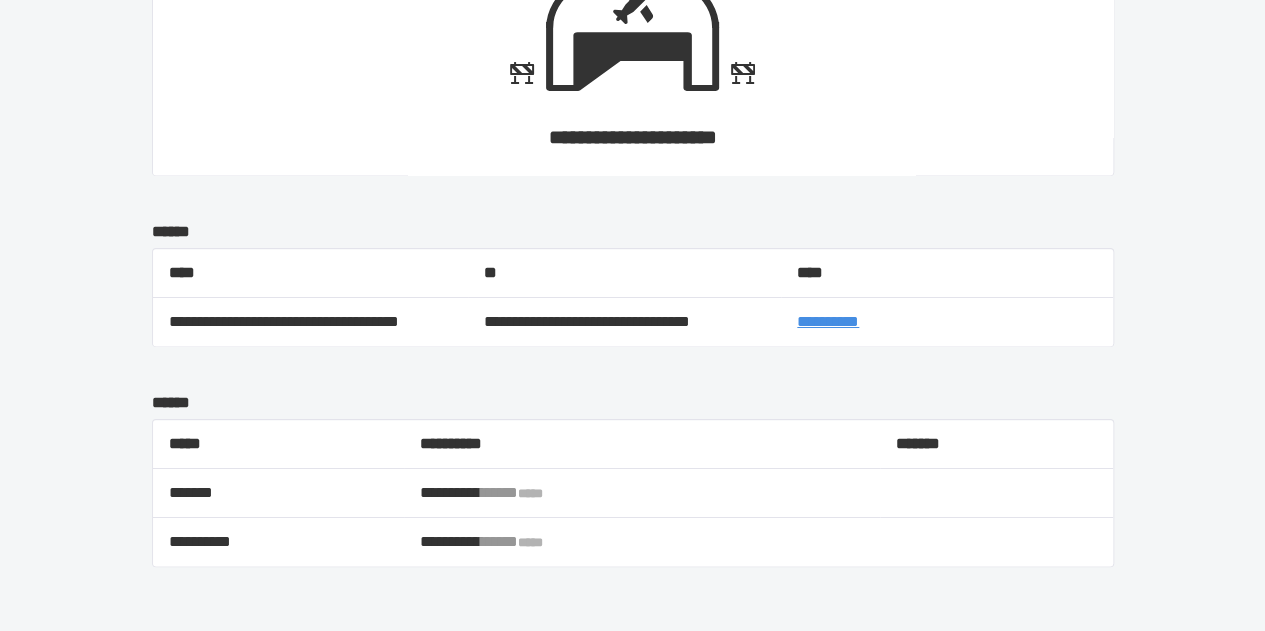 click on "**********" at bounding box center (828, 321) 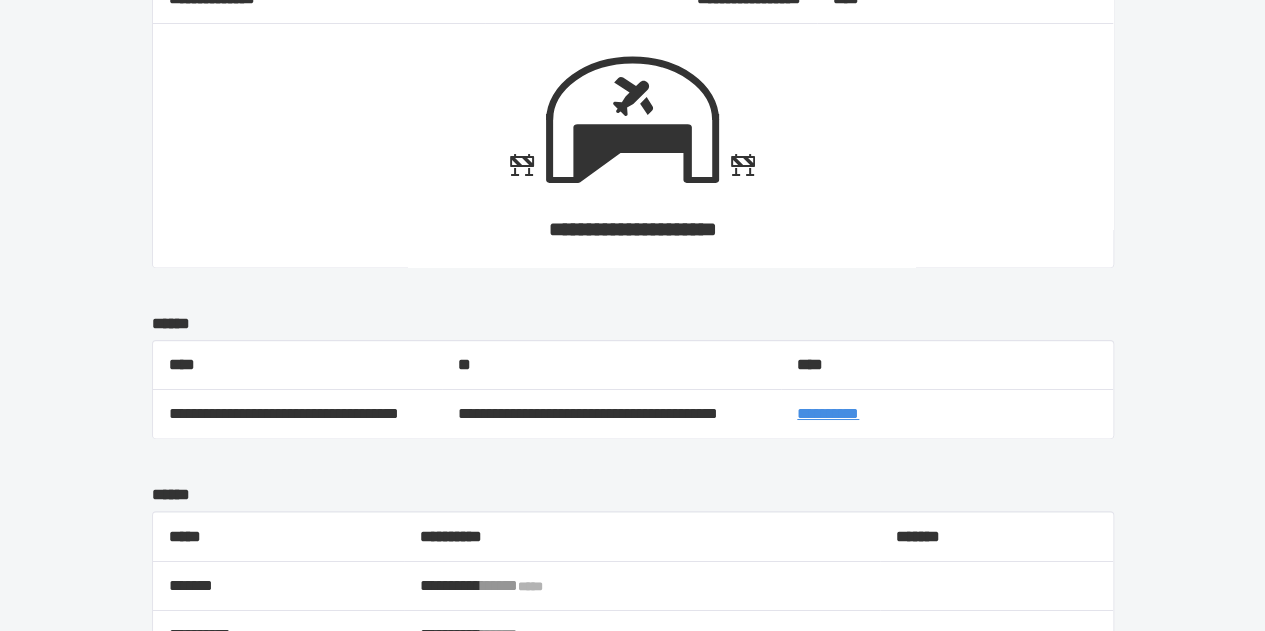 scroll, scrollTop: 1425, scrollLeft: 0, axis: vertical 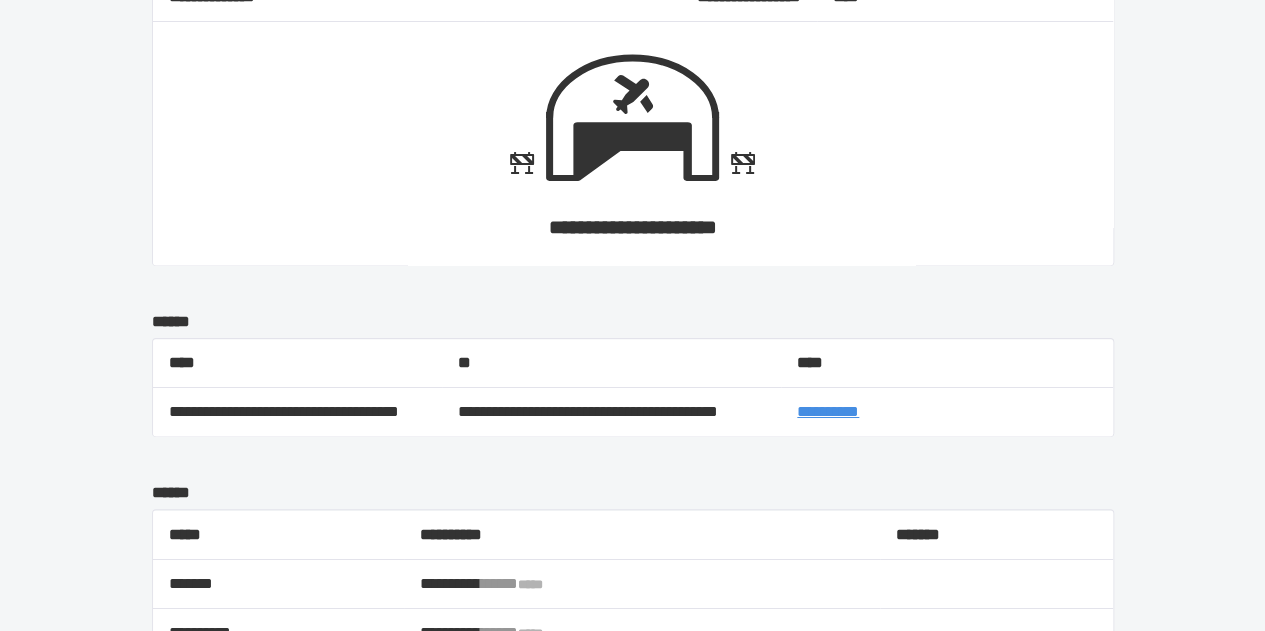 click on "**********" at bounding box center (828, 411) 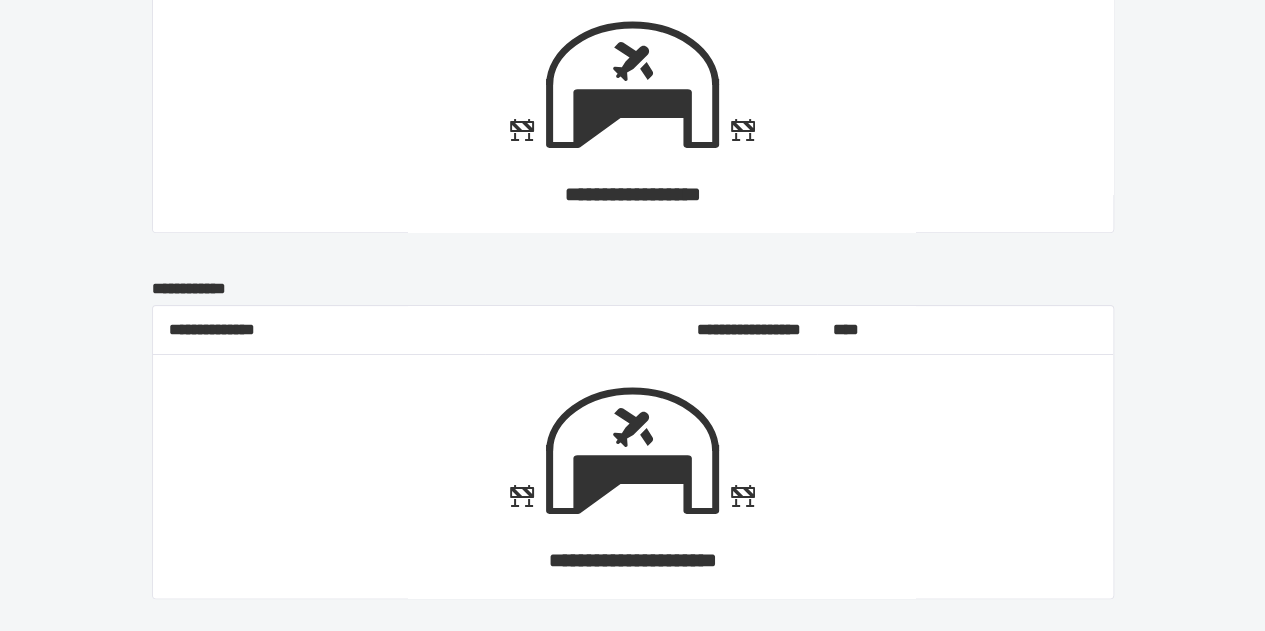 scroll, scrollTop: 1512, scrollLeft: 0, axis: vertical 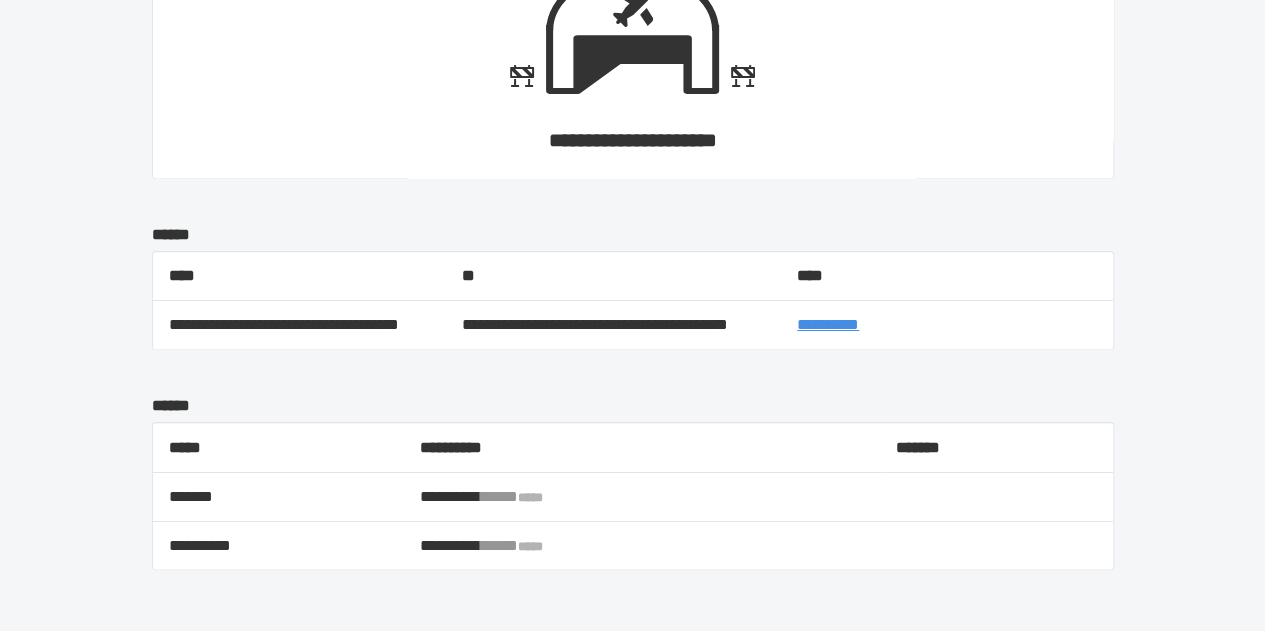 click on "**********" at bounding box center (828, 324) 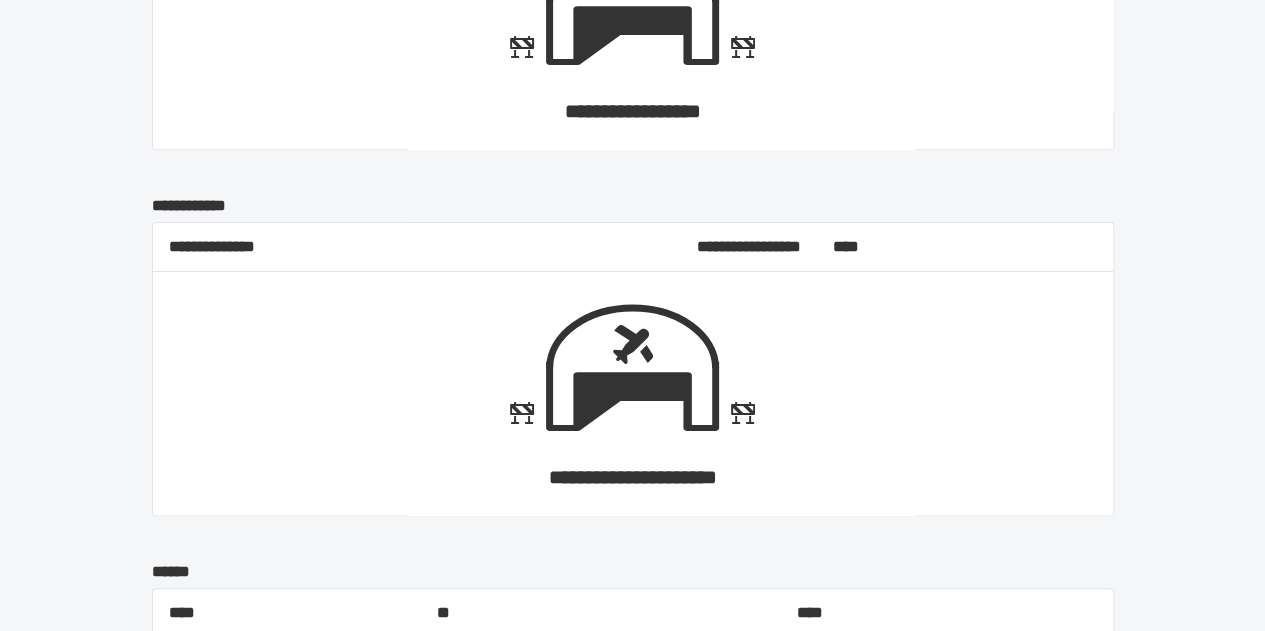 scroll, scrollTop: 1538, scrollLeft: 0, axis: vertical 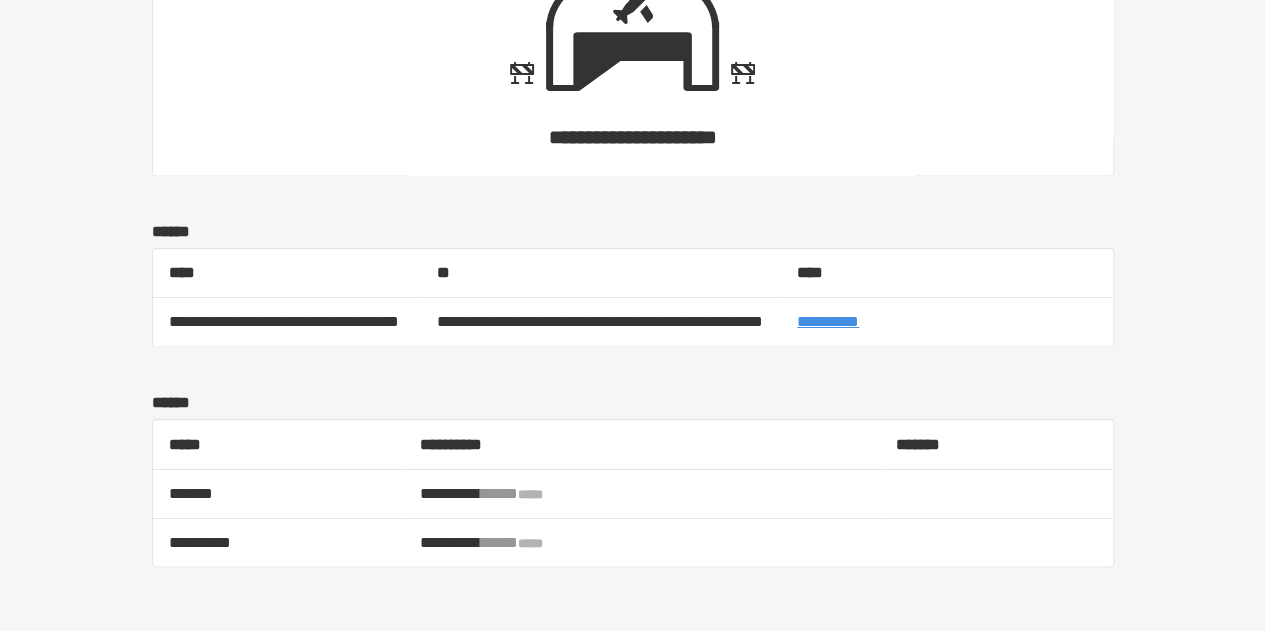 click on "**********" at bounding box center (828, 321) 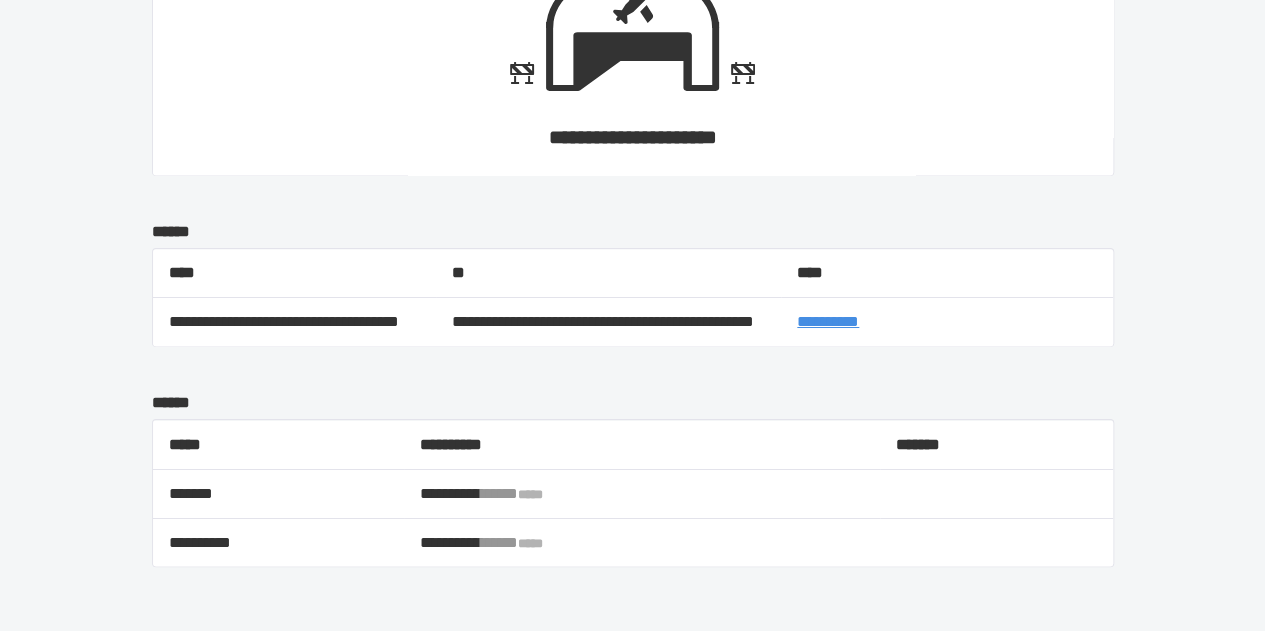 scroll, scrollTop: 1537, scrollLeft: 0, axis: vertical 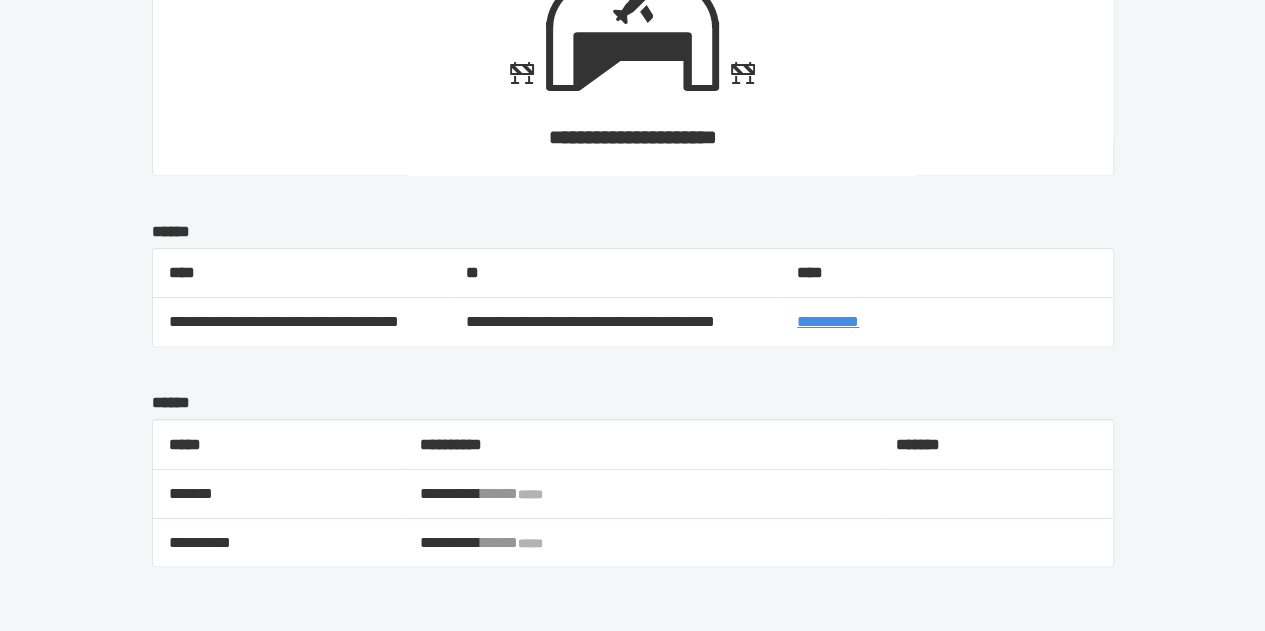 click on "**********" at bounding box center [828, 321] 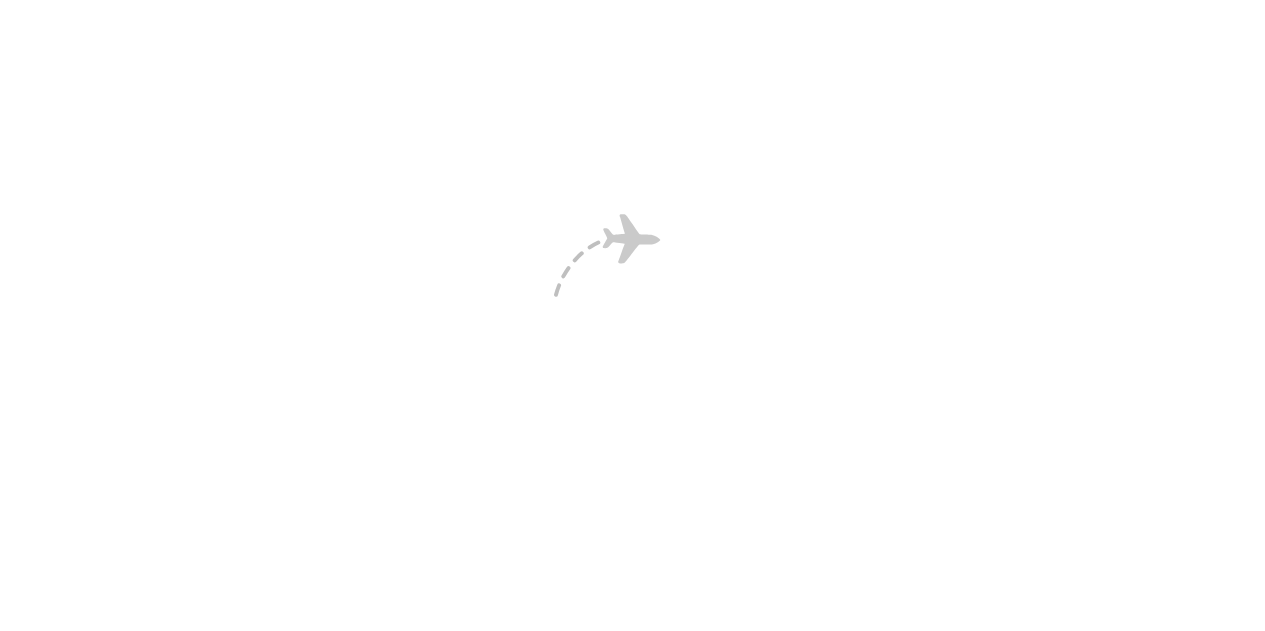 scroll, scrollTop: 0, scrollLeft: 0, axis: both 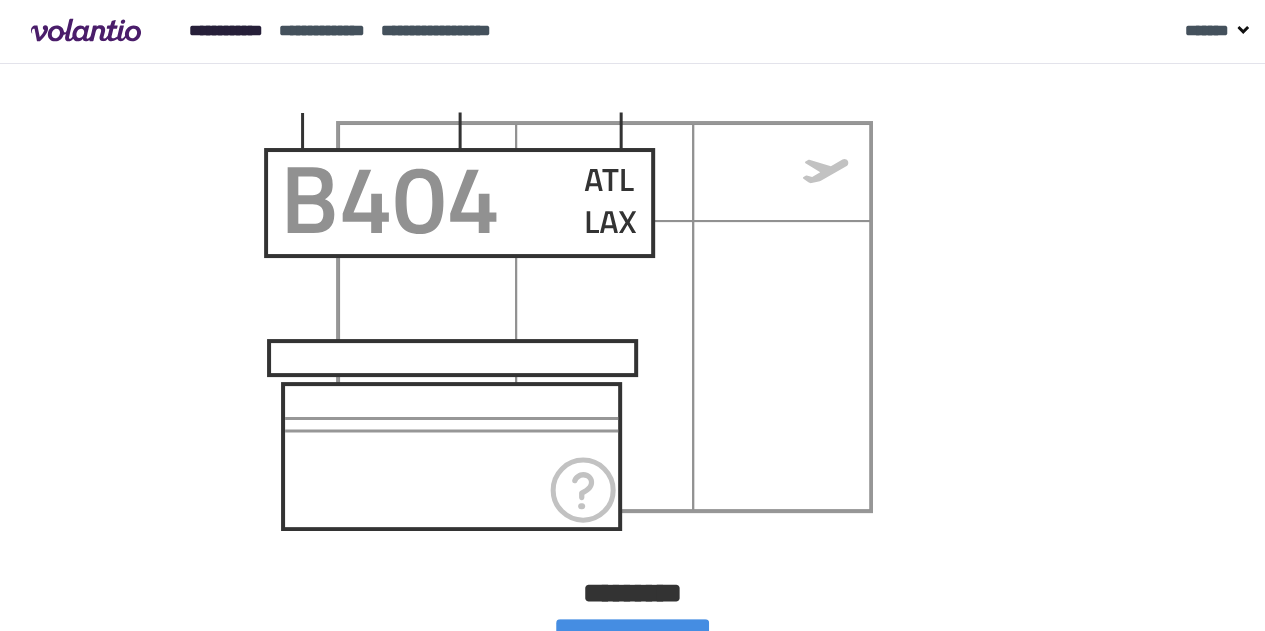 click on "**********" at bounding box center [226, 30] 